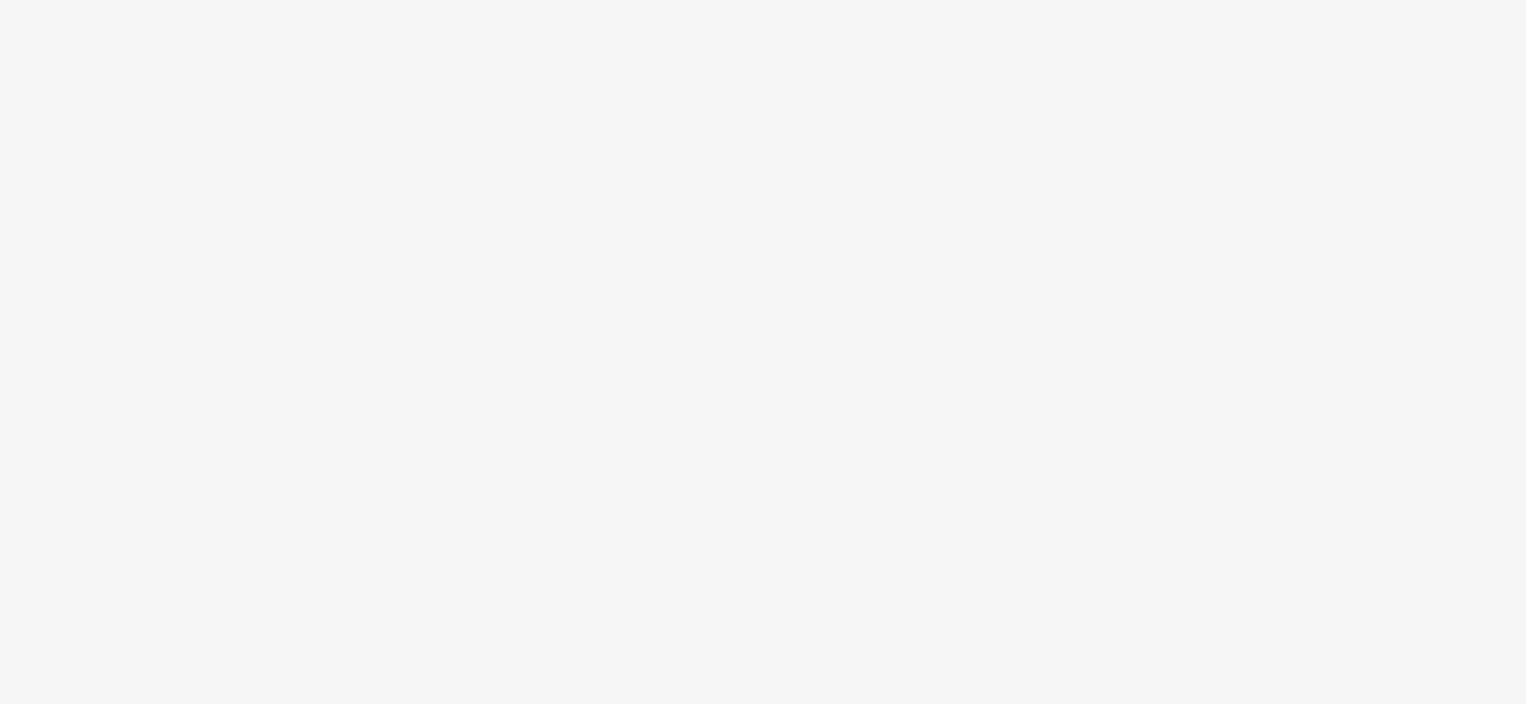 scroll, scrollTop: 0, scrollLeft: 0, axis: both 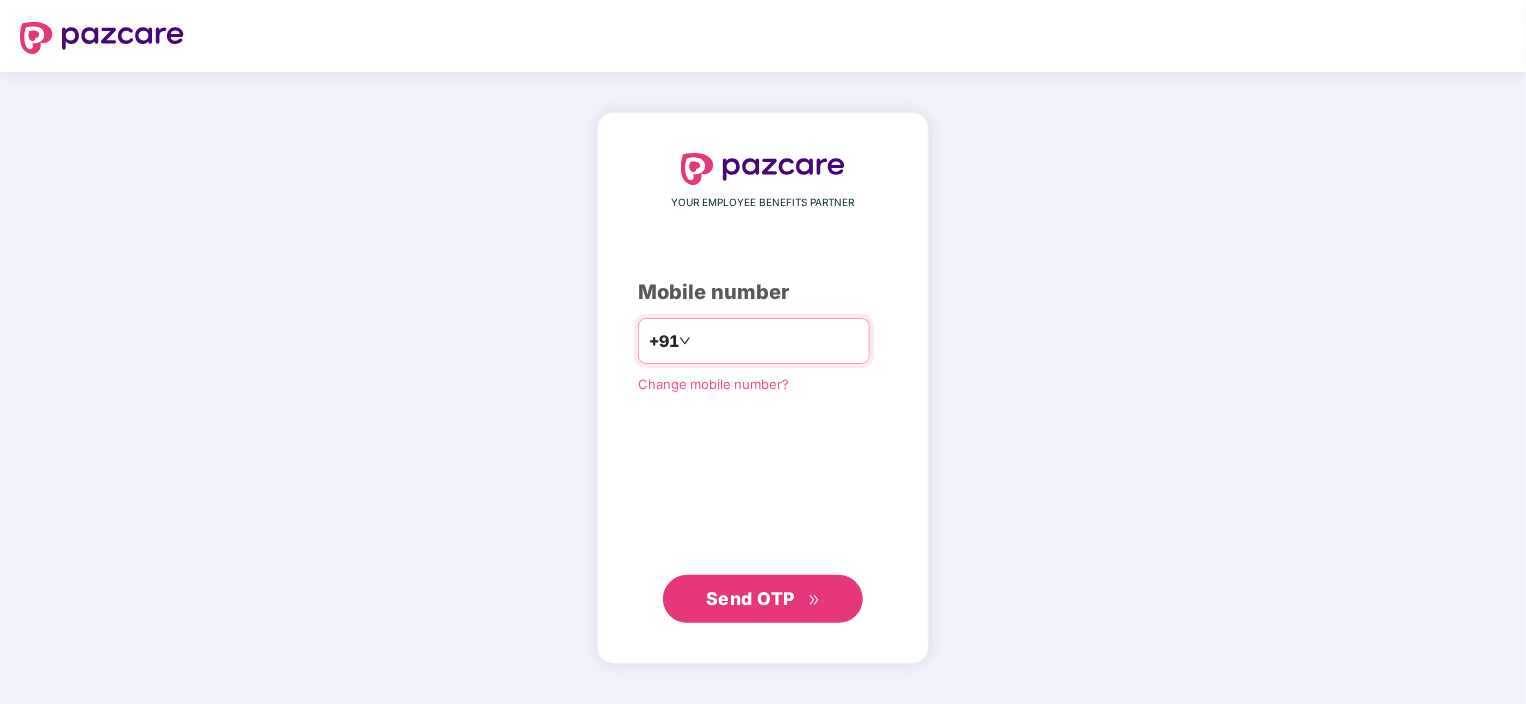 click at bounding box center [777, 341] 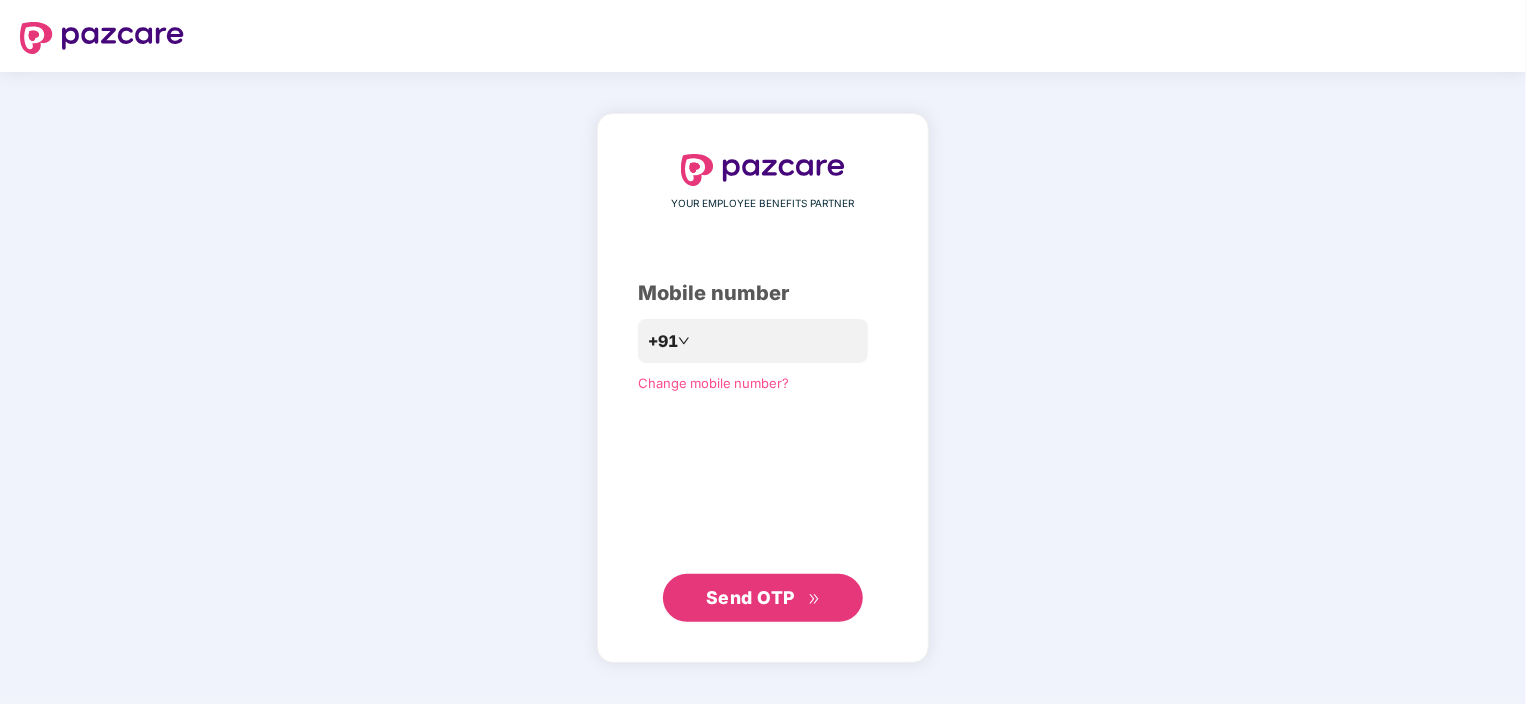 click on "Send OTP" at bounding box center [750, 597] 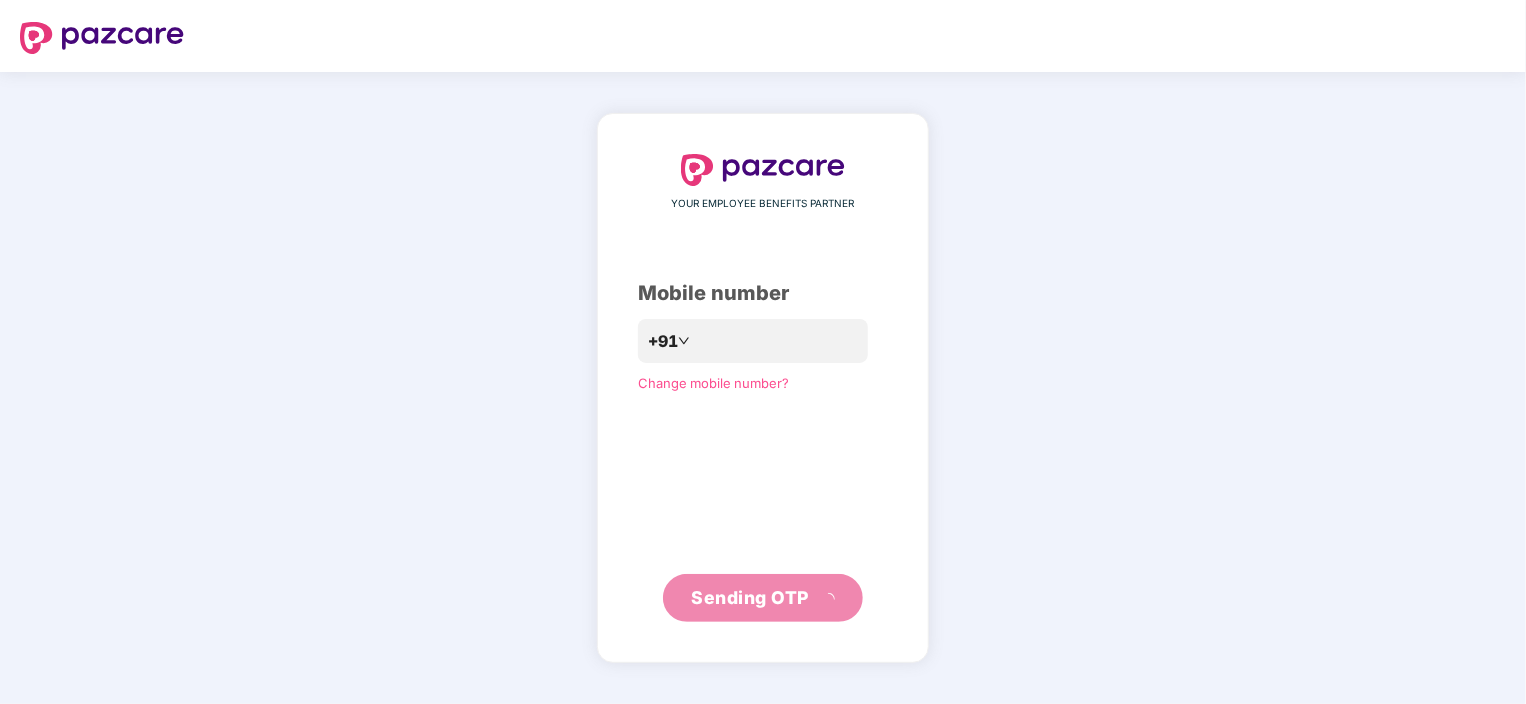 scroll, scrollTop: 0, scrollLeft: 0, axis: both 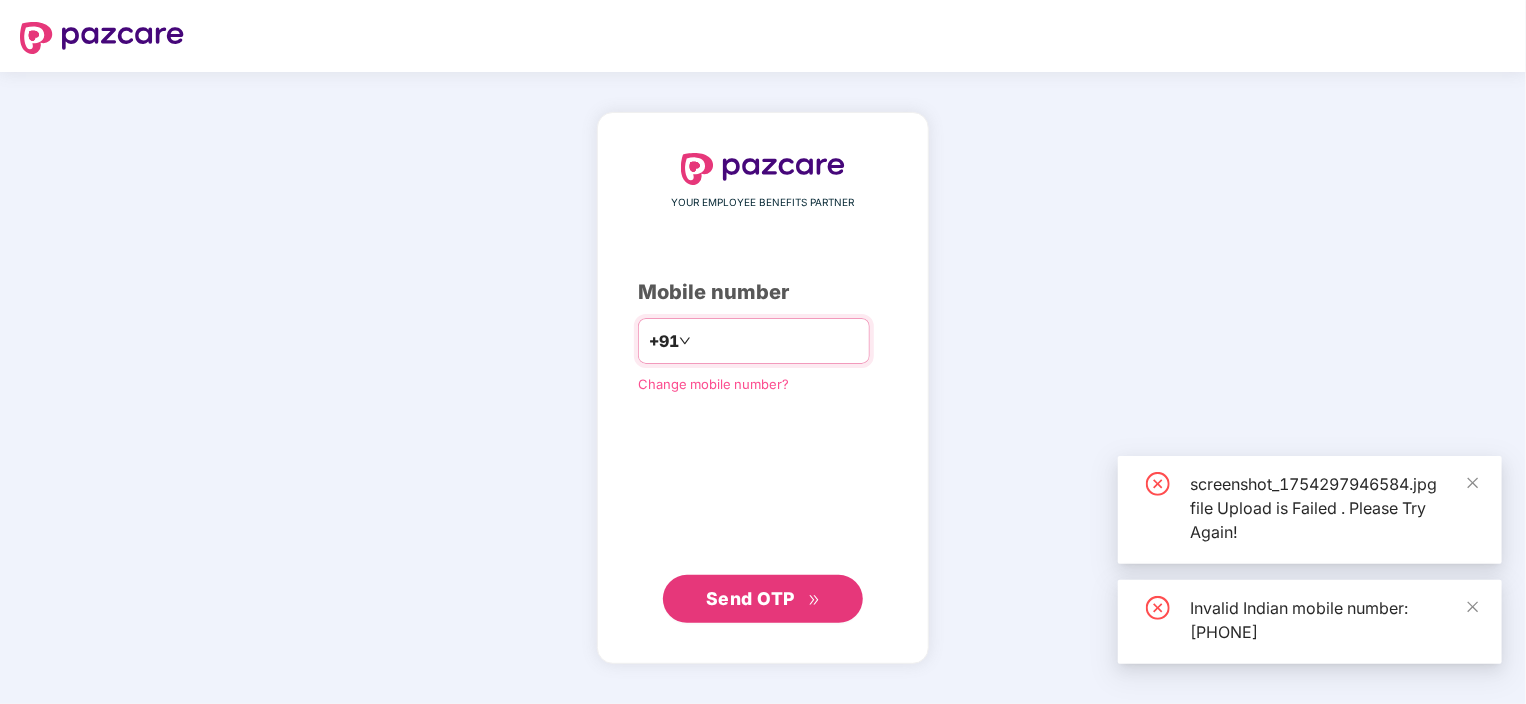 click on "**********" at bounding box center [777, 341] 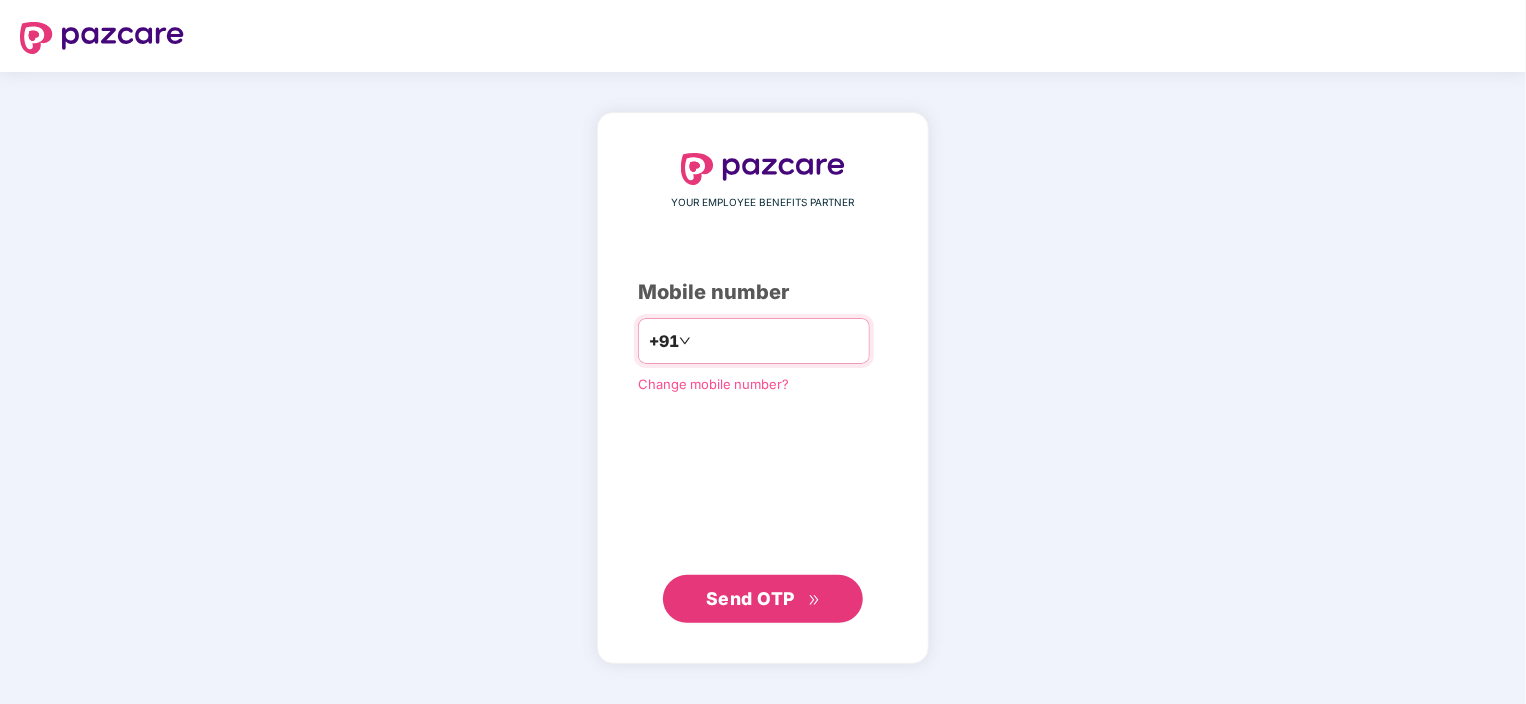 type on "**********" 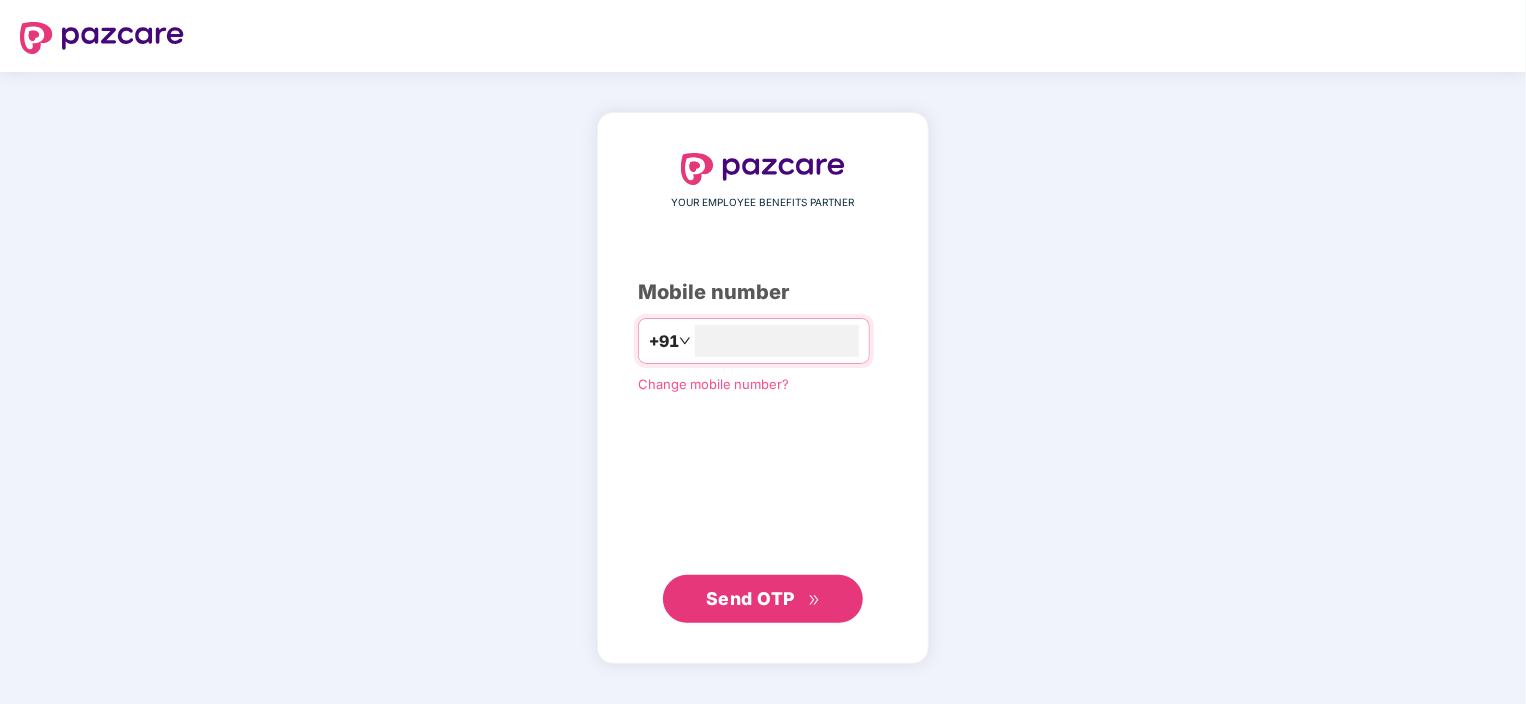 click on "Send OTP" at bounding box center (763, 599) 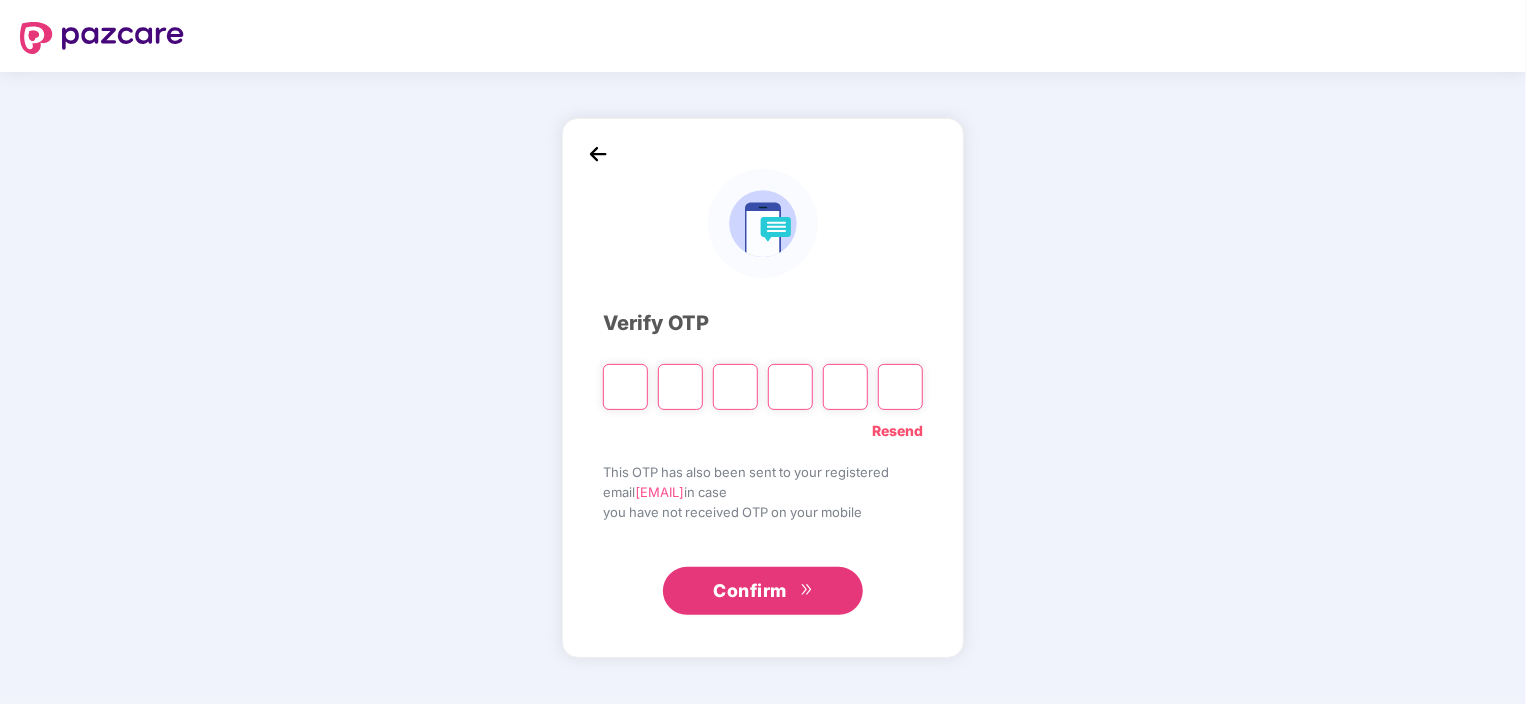 type on "*" 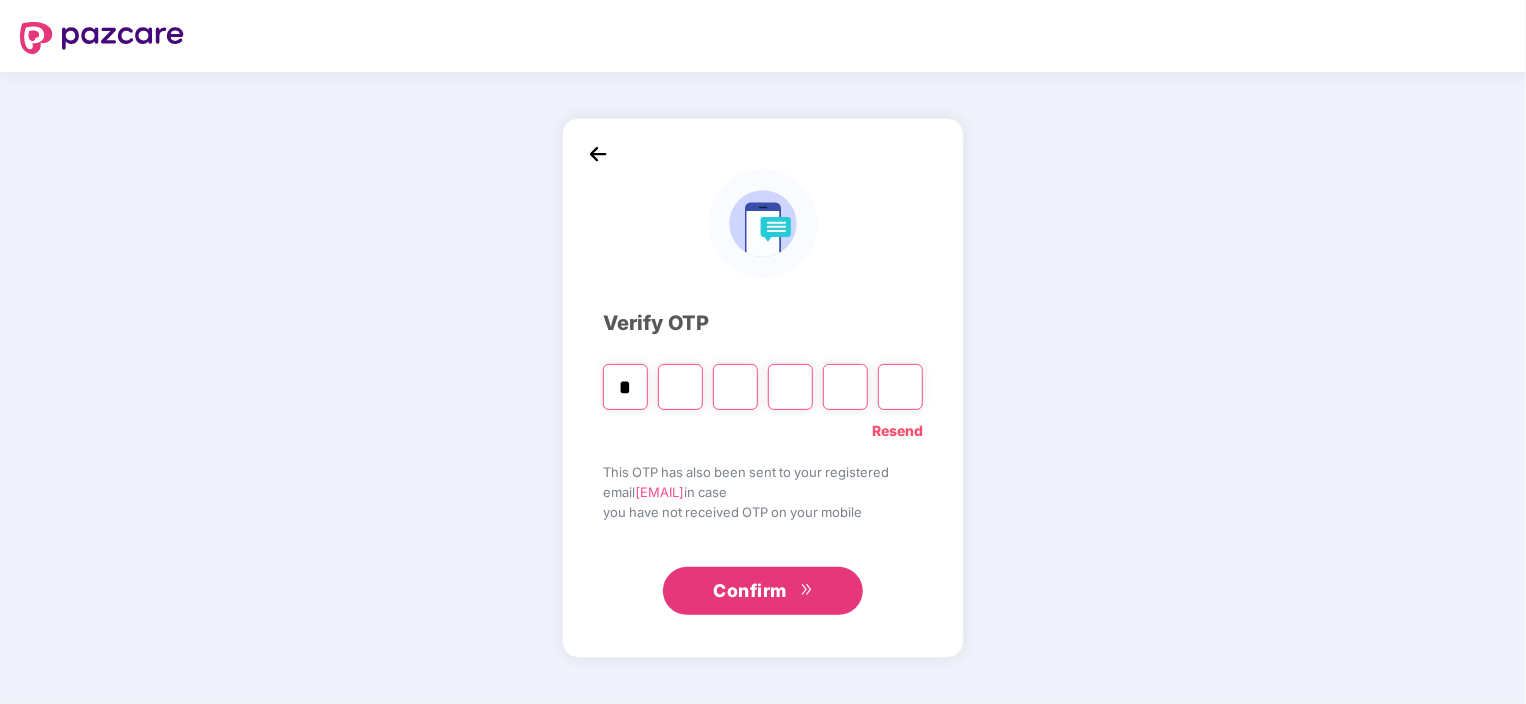 type on "*" 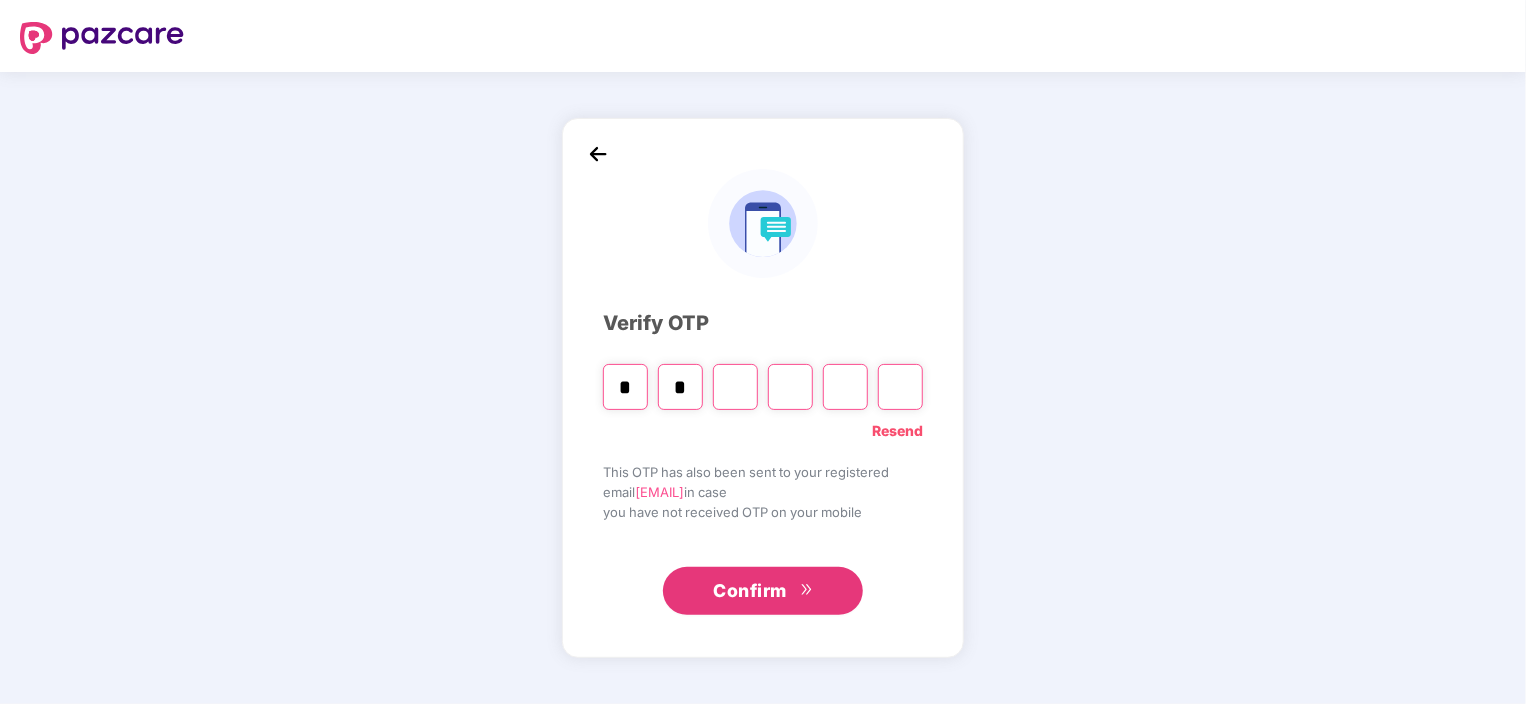 type on "*" 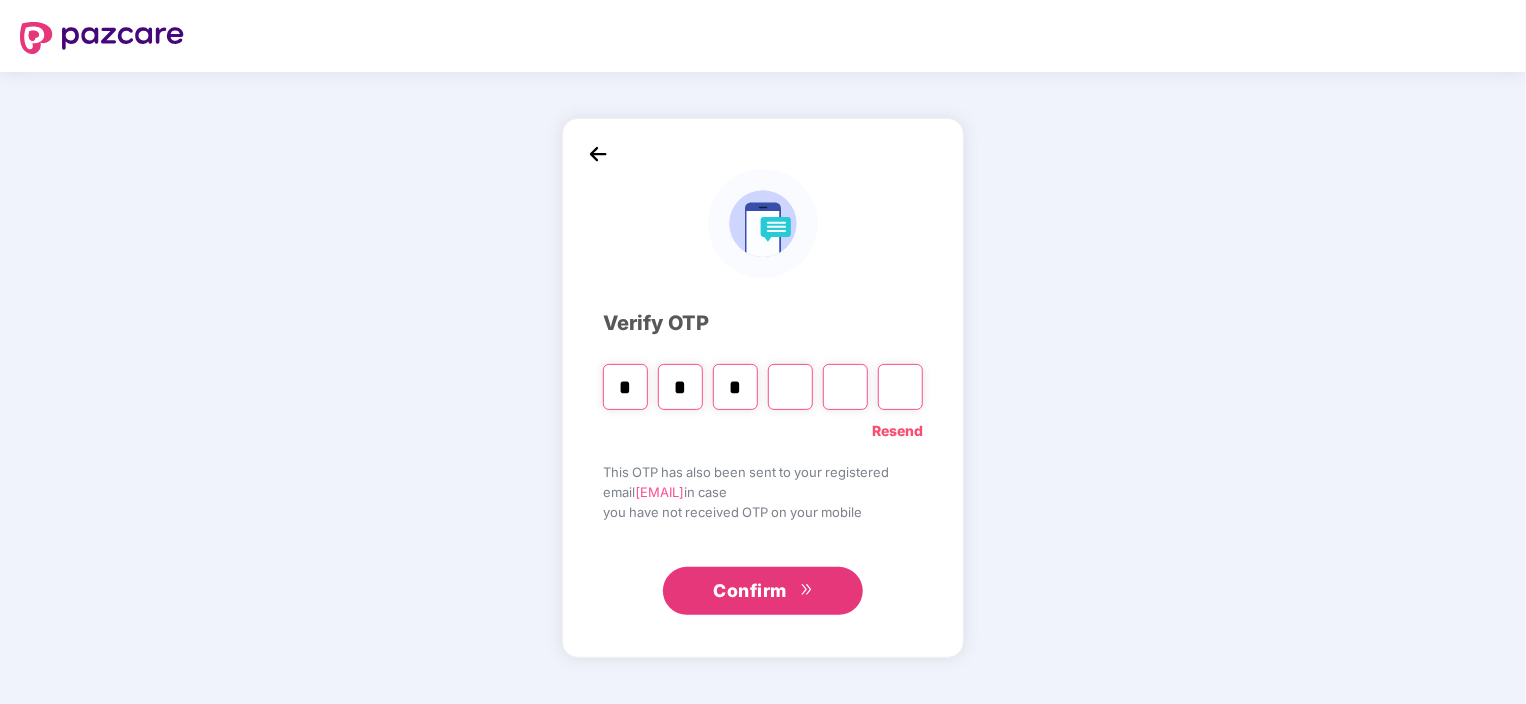 type on "*" 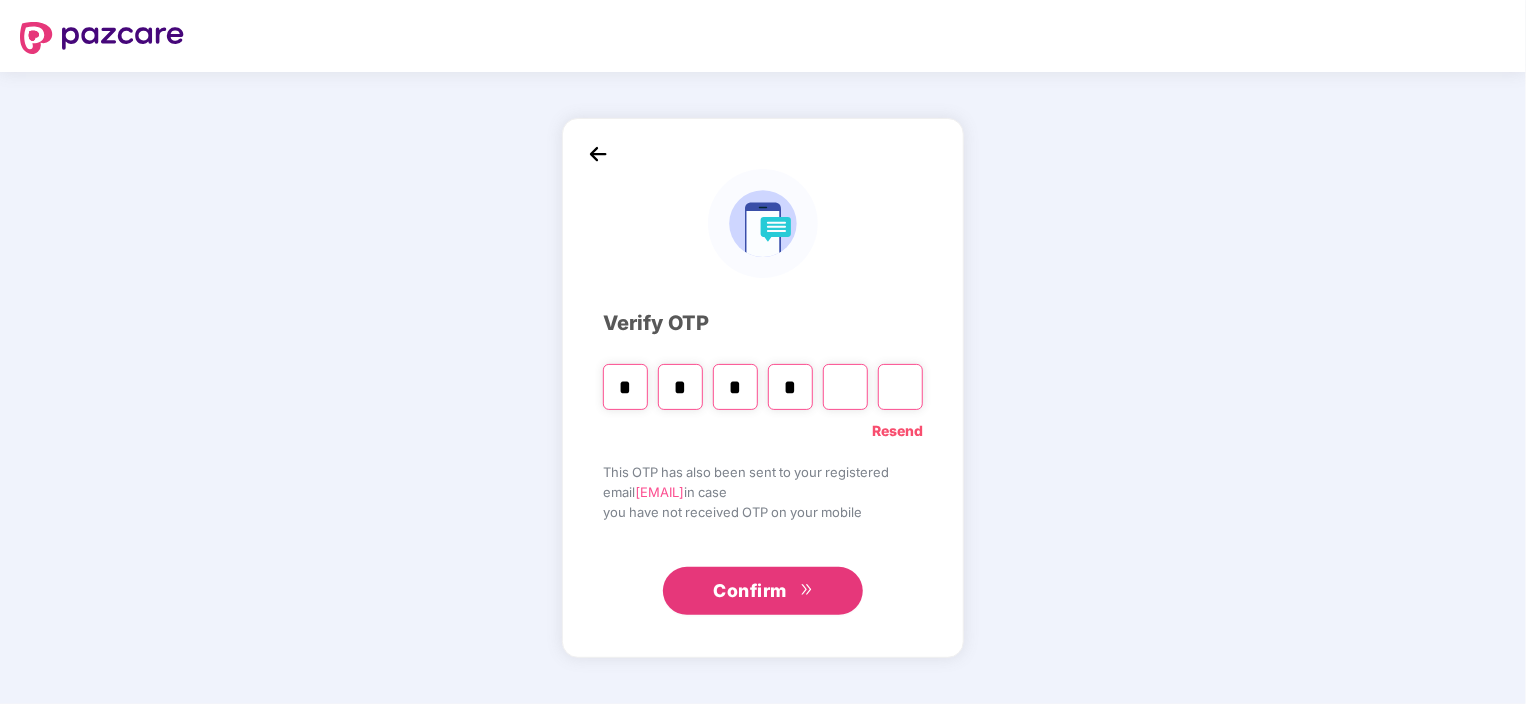 type on "*" 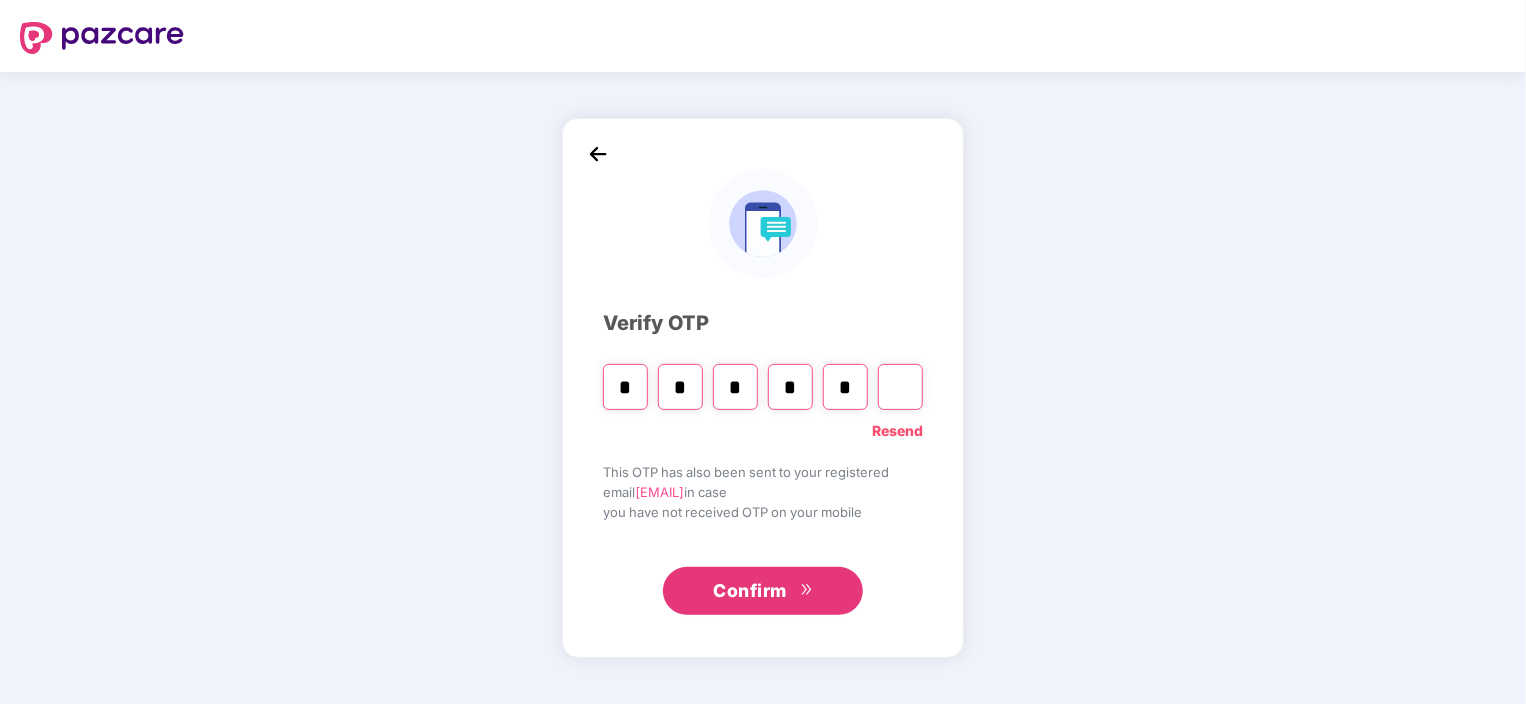 type on "*" 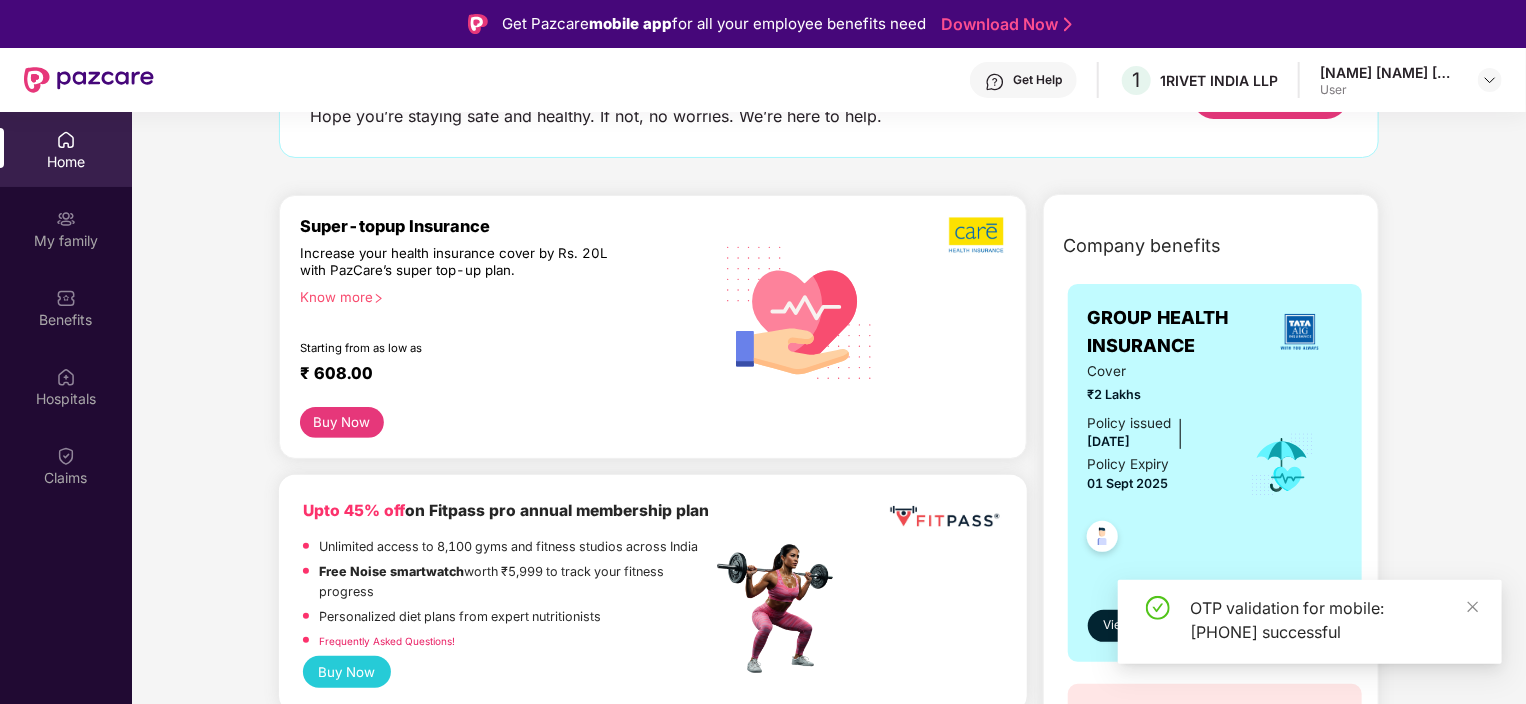 scroll, scrollTop: 0, scrollLeft: 0, axis: both 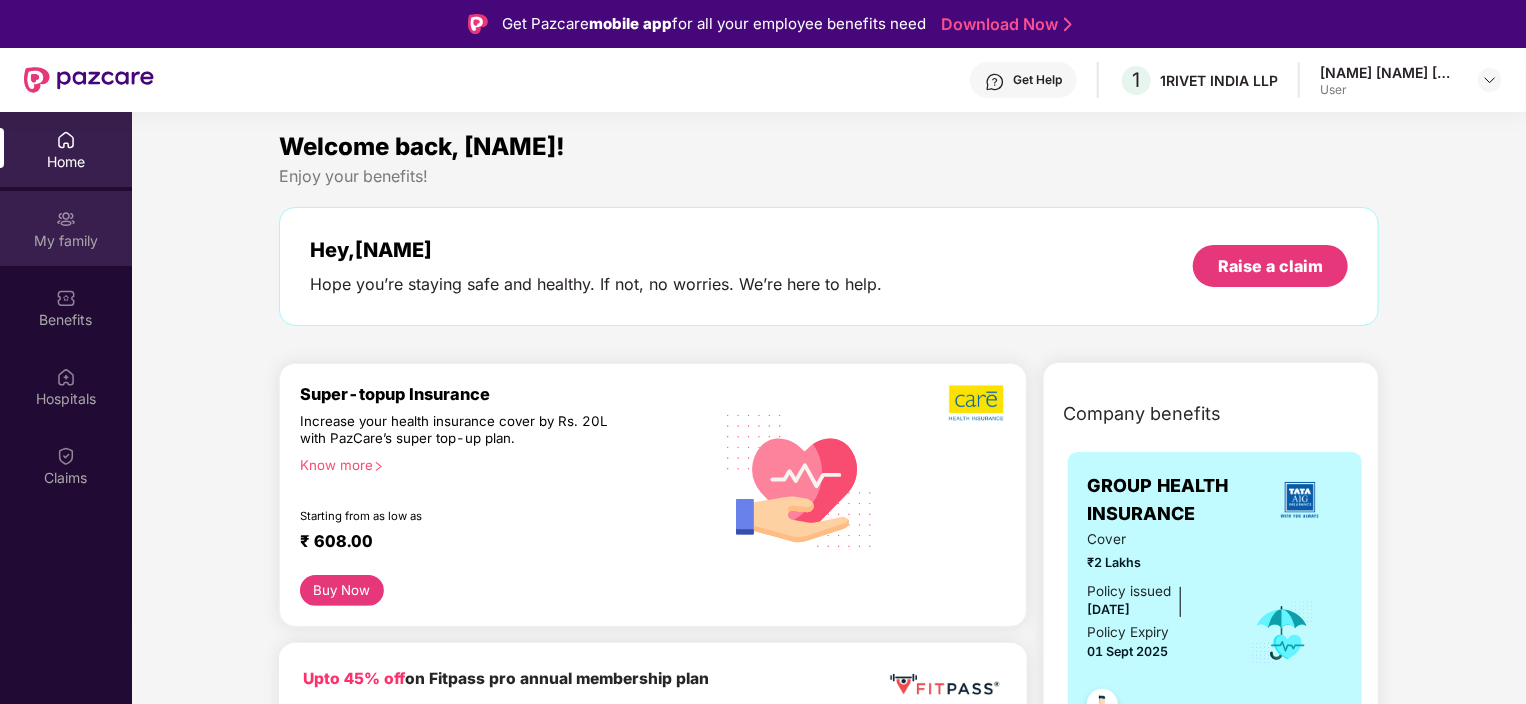 click on "My family" at bounding box center (66, 228) 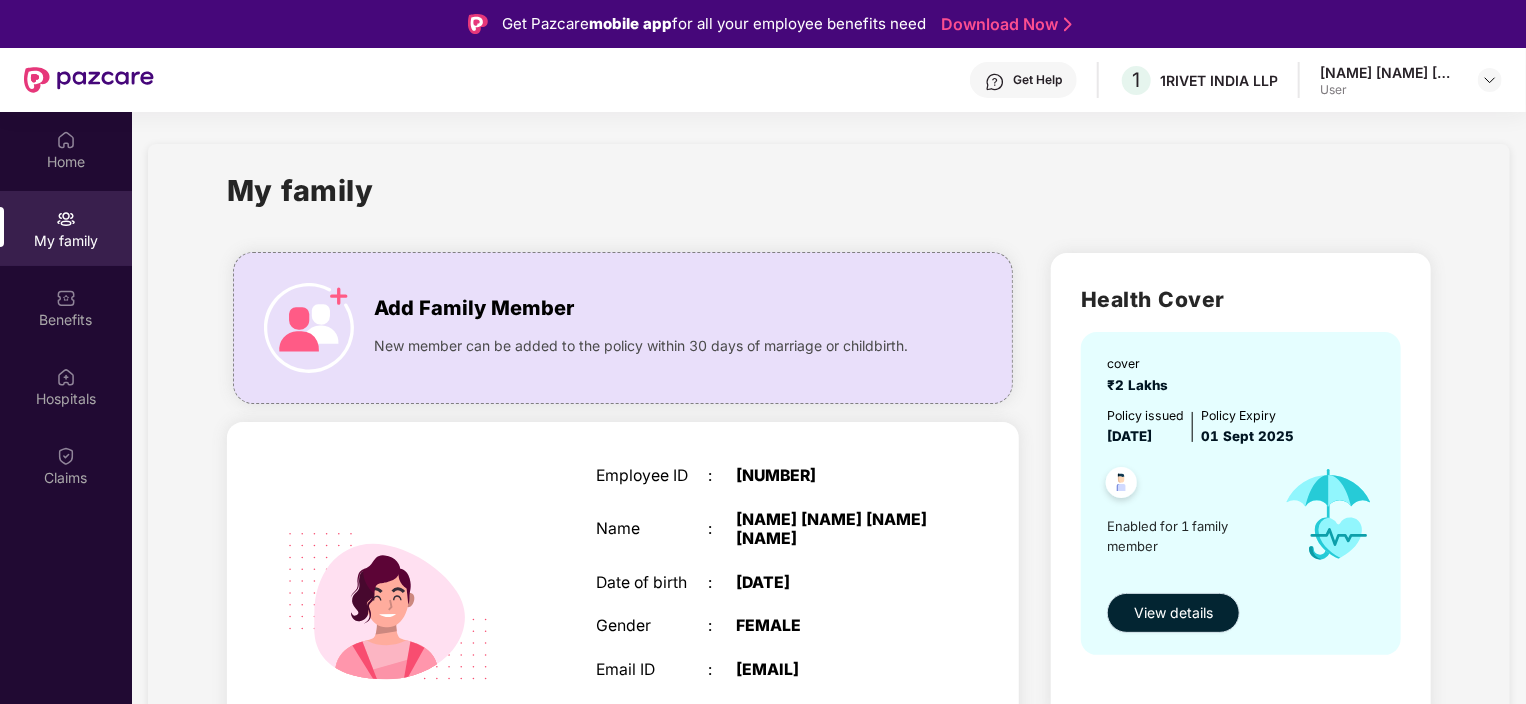 click on "View details" at bounding box center [1173, 613] 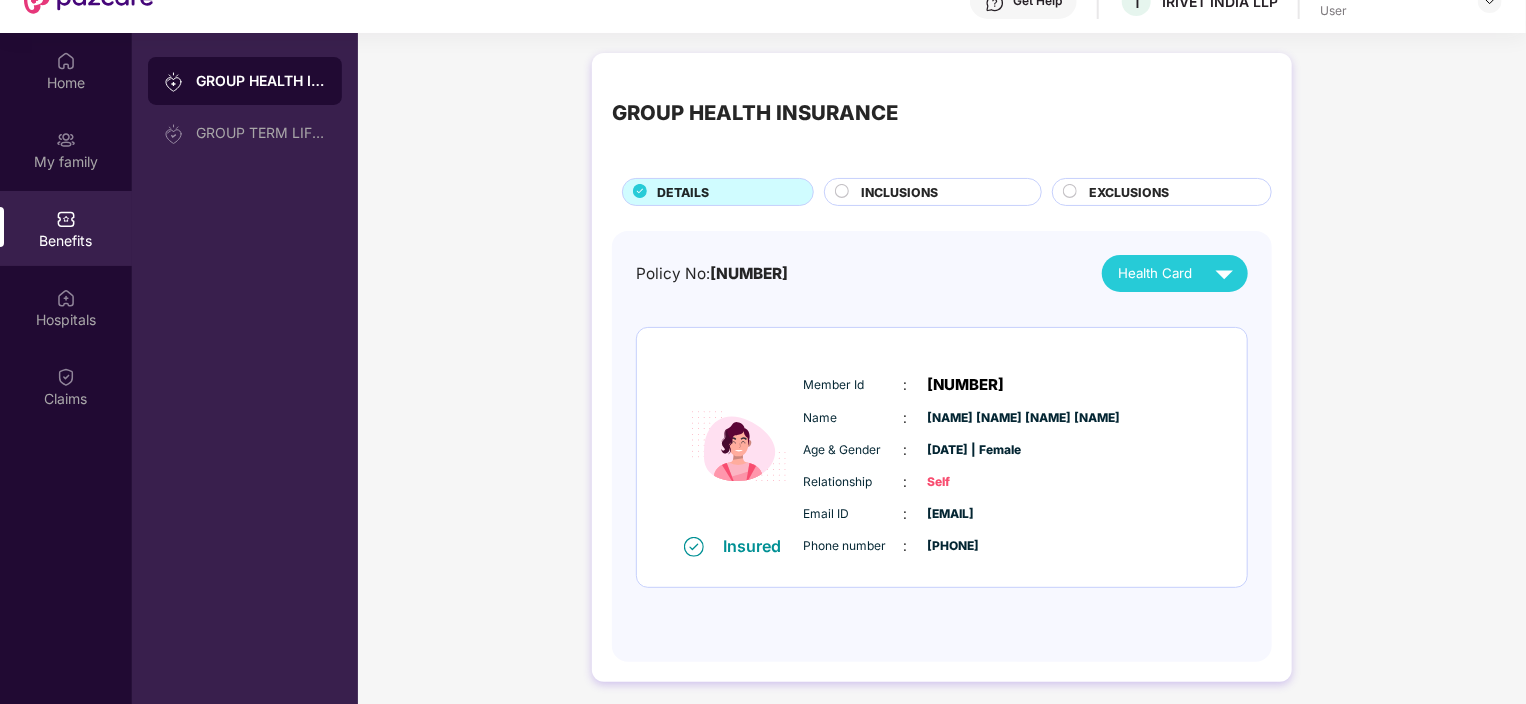 scroll, scrollTop: 80, scrollLeft: 0, axis: vertical 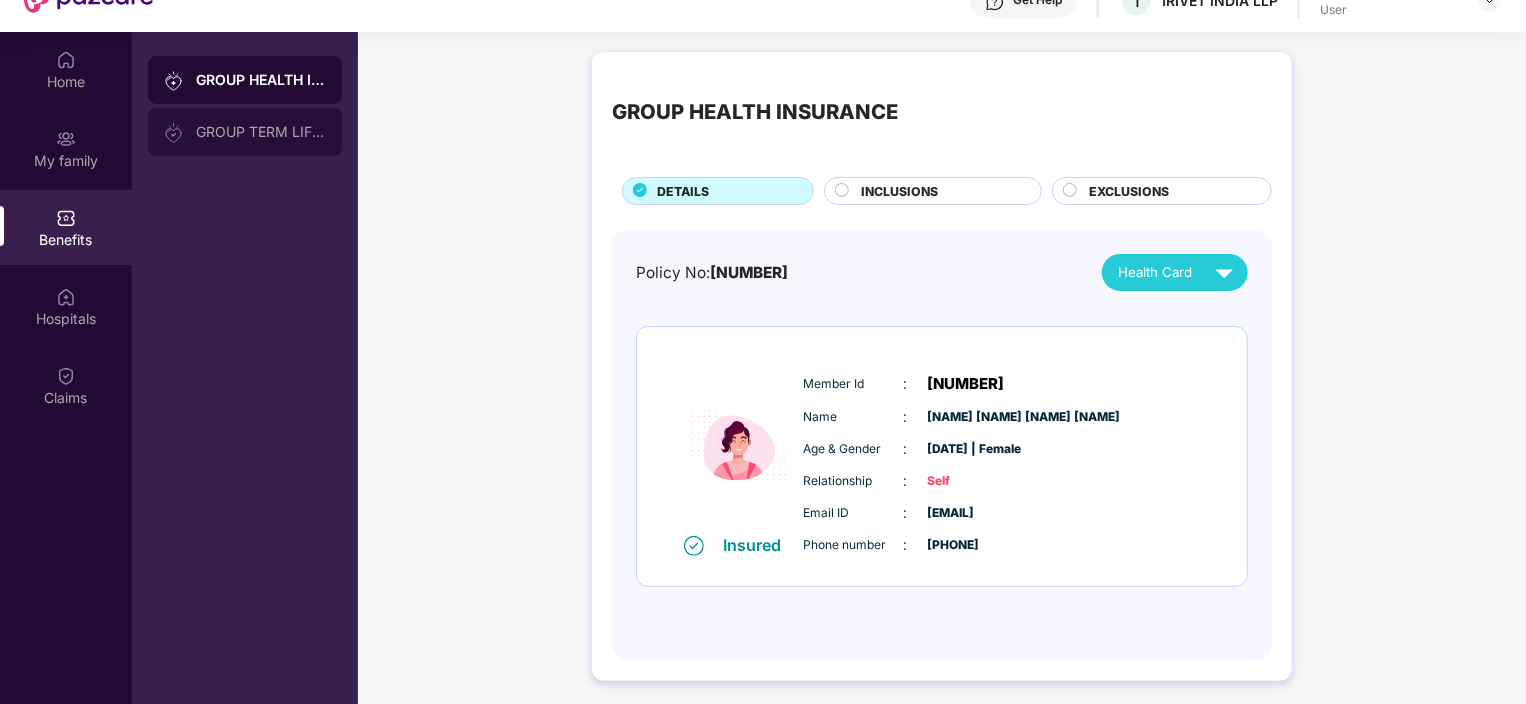 click on "GROUP TERM LIFE INSURANCE" at bounding box center (261, 132) 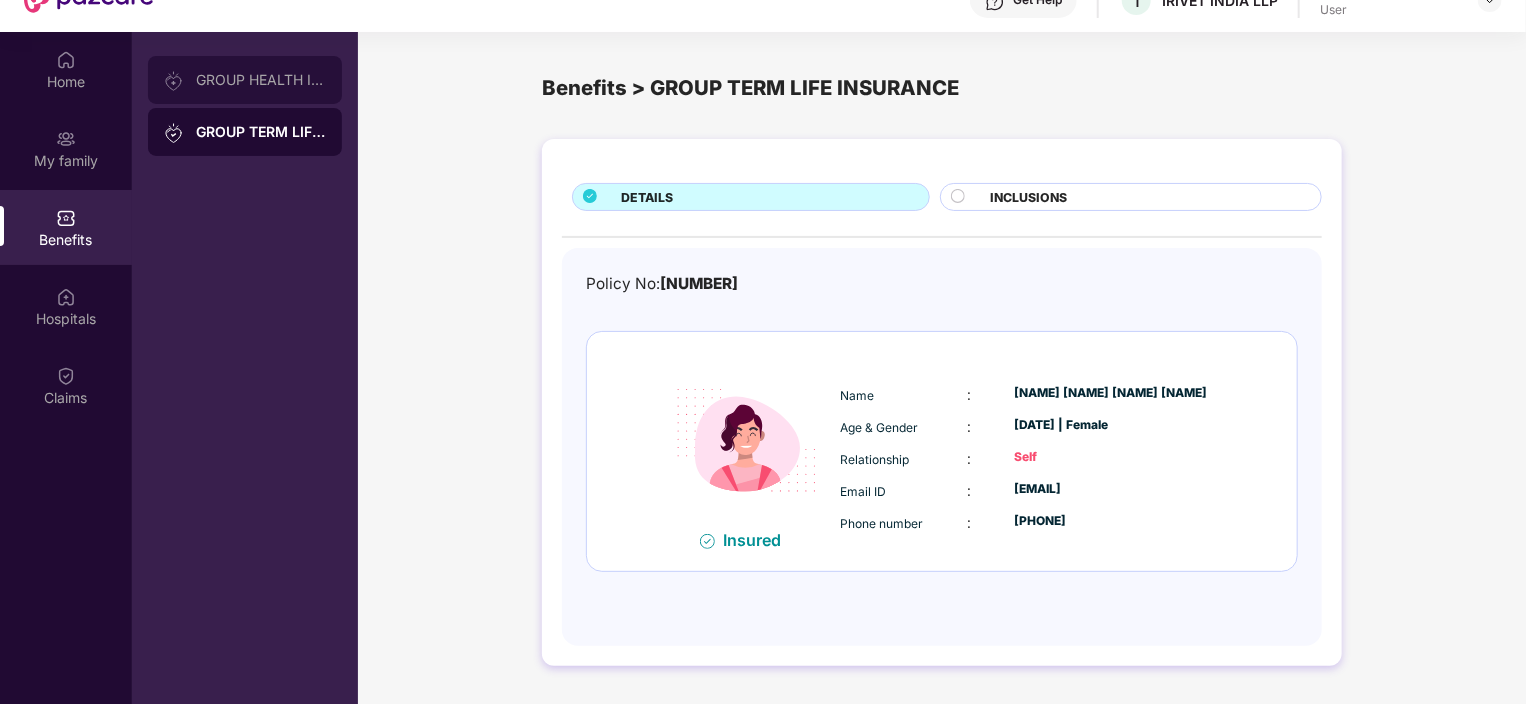 click on "GROUP HEALTH INSURANCE" at bounding box center [261, 80] 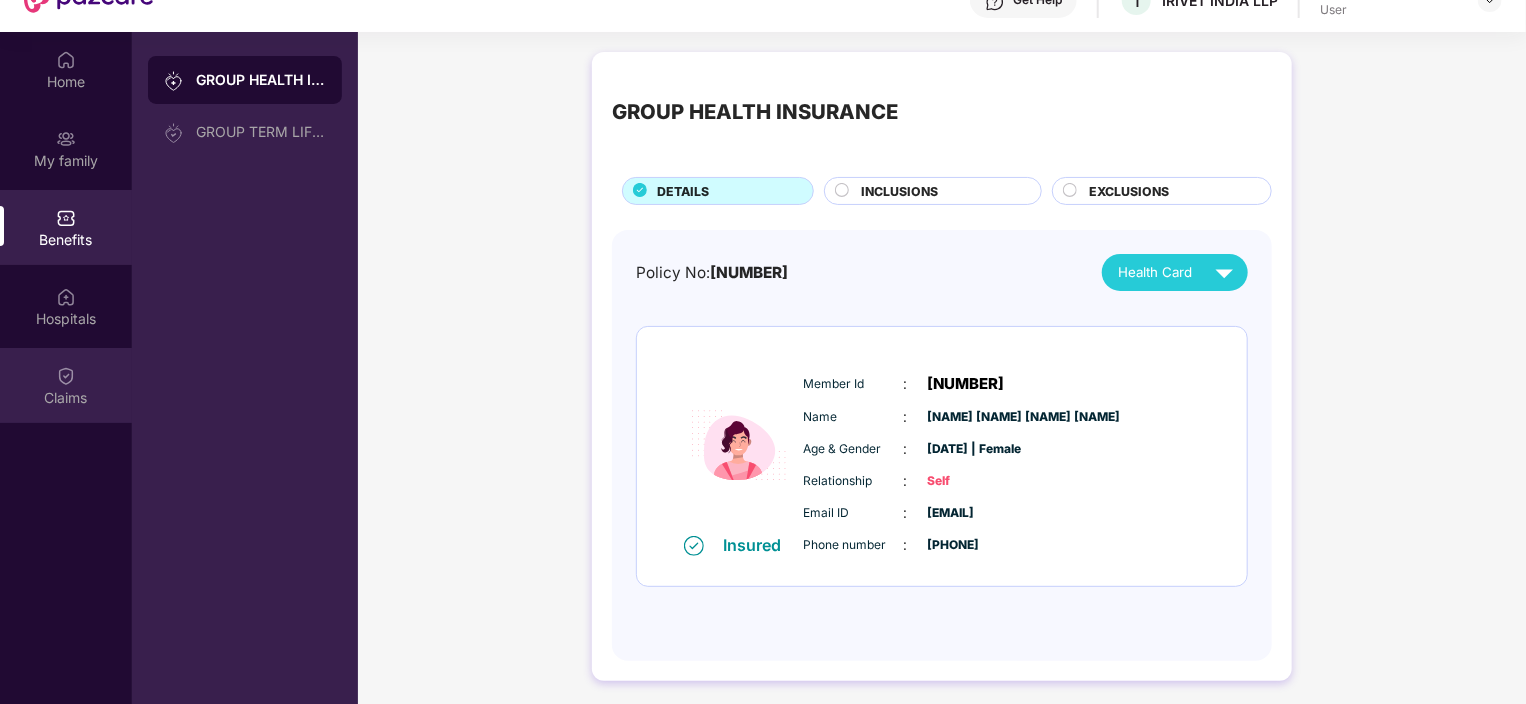 click on "Claims" at bounding box center (66, 385) 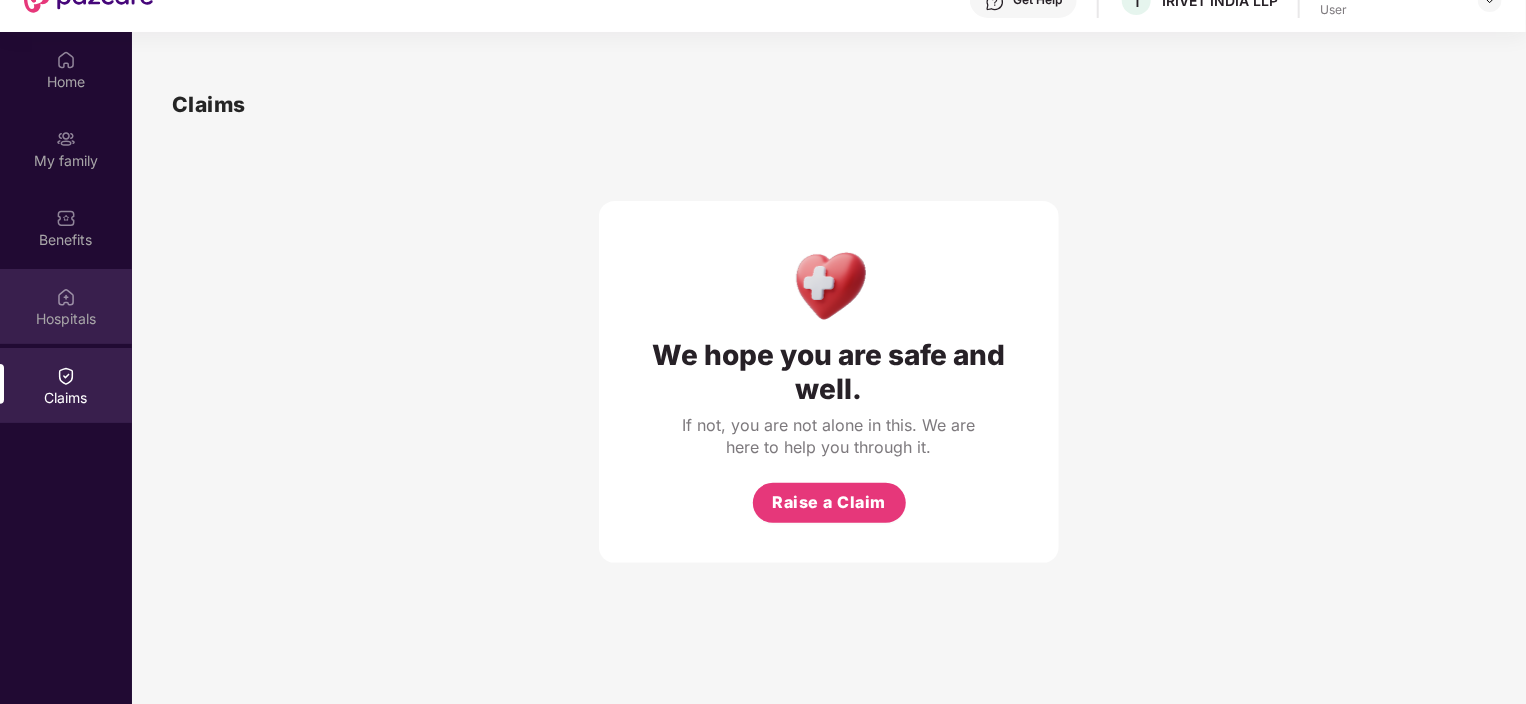click on "Hospitals" at bounding box center (66, 306) 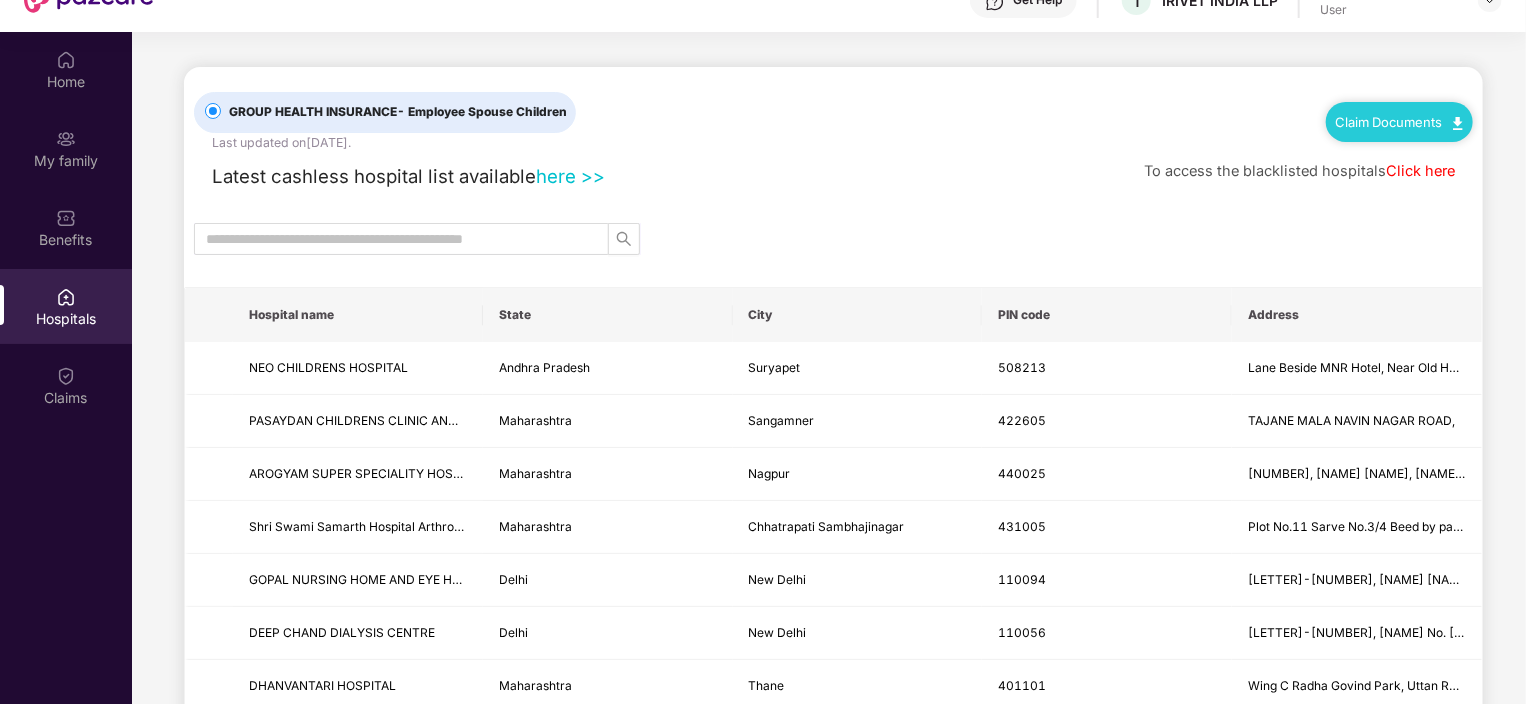 scroll, scrollTop: 0, scrollLeft: 0, axis: both 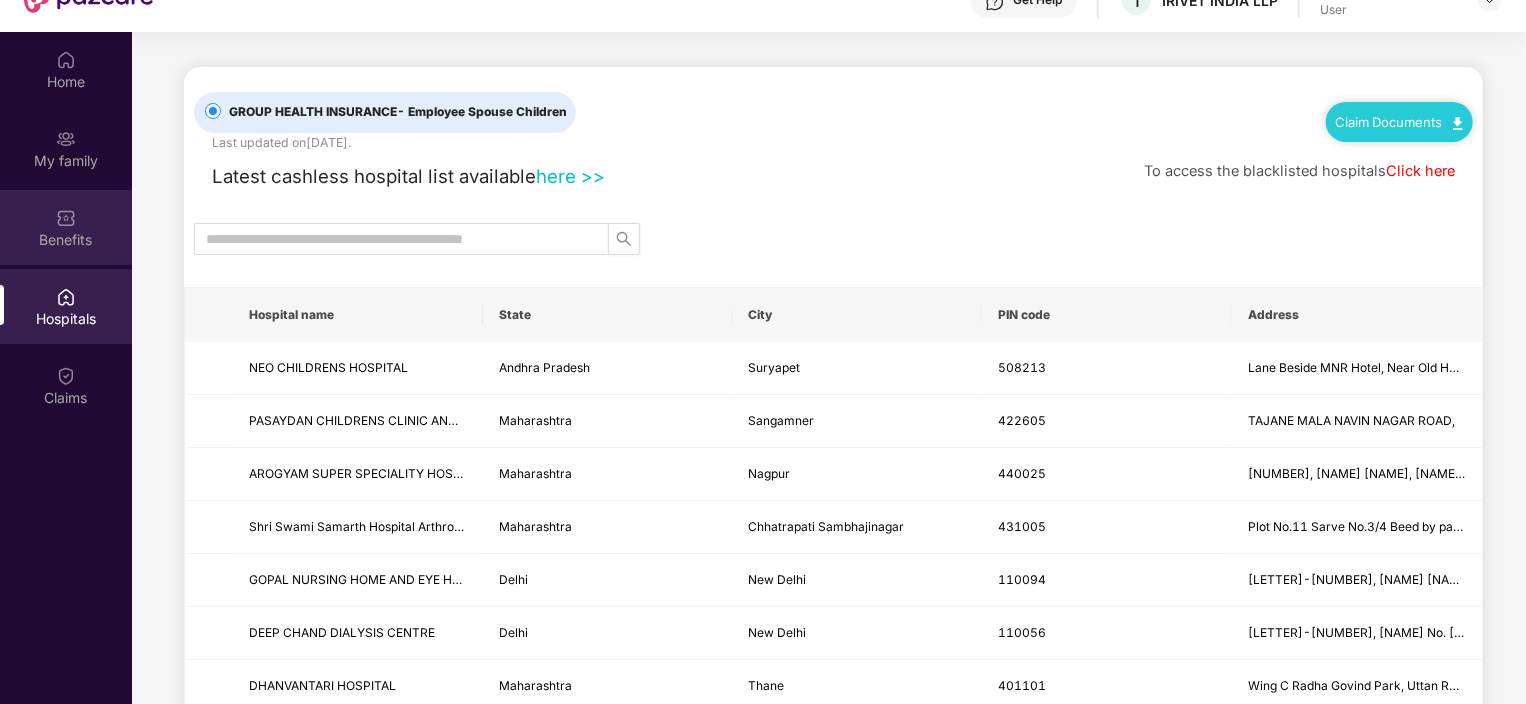 click on "Benefits" at bounding box center [66, 227] 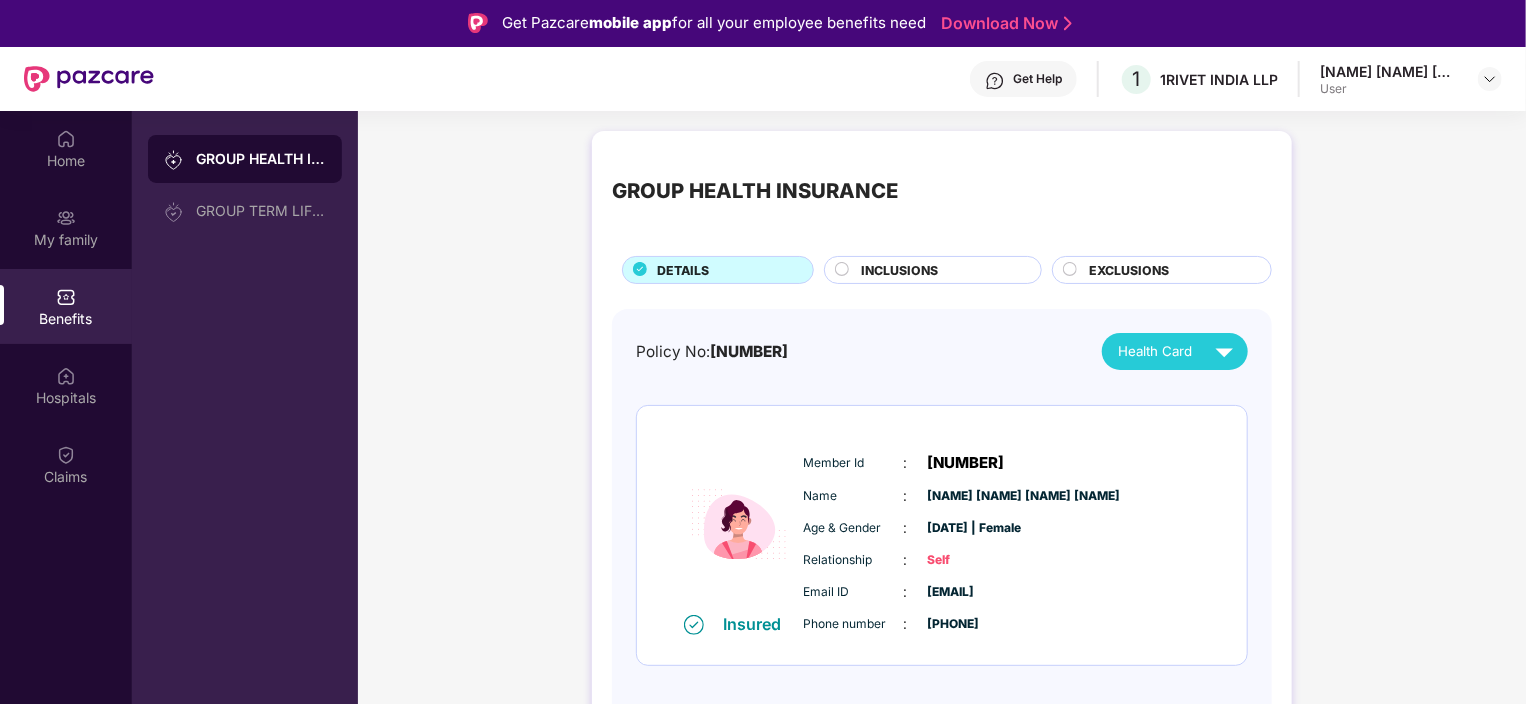 scroll, scrollTop: 0, scrollLeft: 0, axis: both 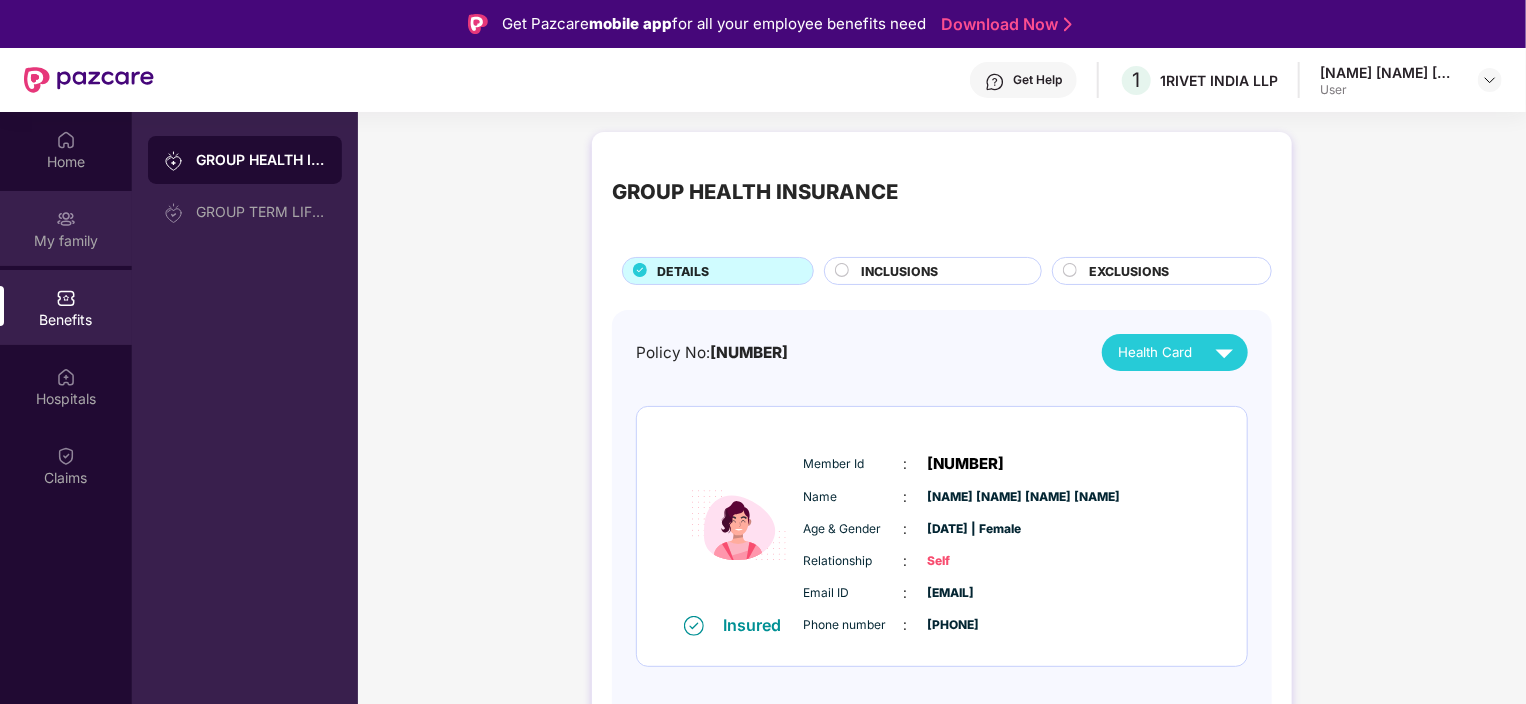 click on "My family" at bounding box center [66, 228] 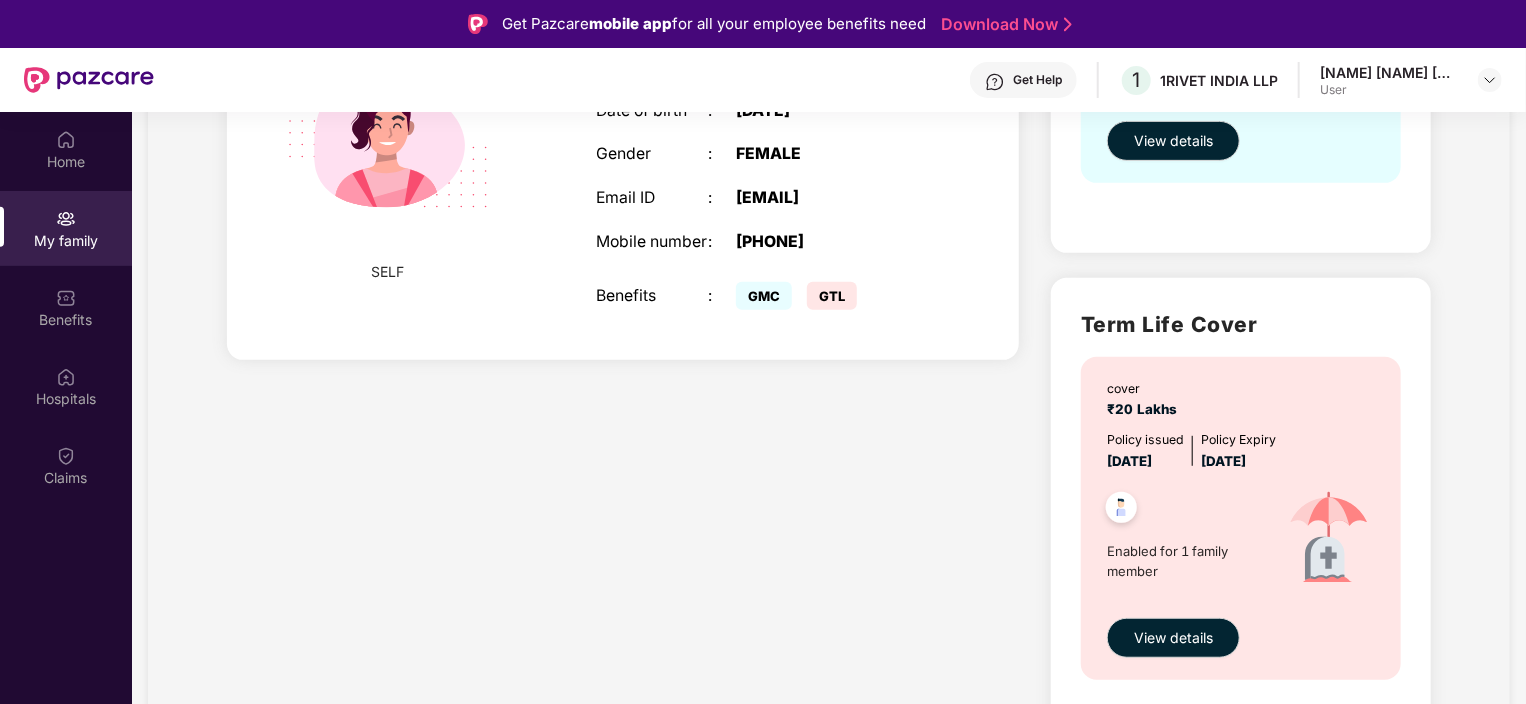 scroll, scrollTop: 487, scrollLeft: 0, axis: vertical 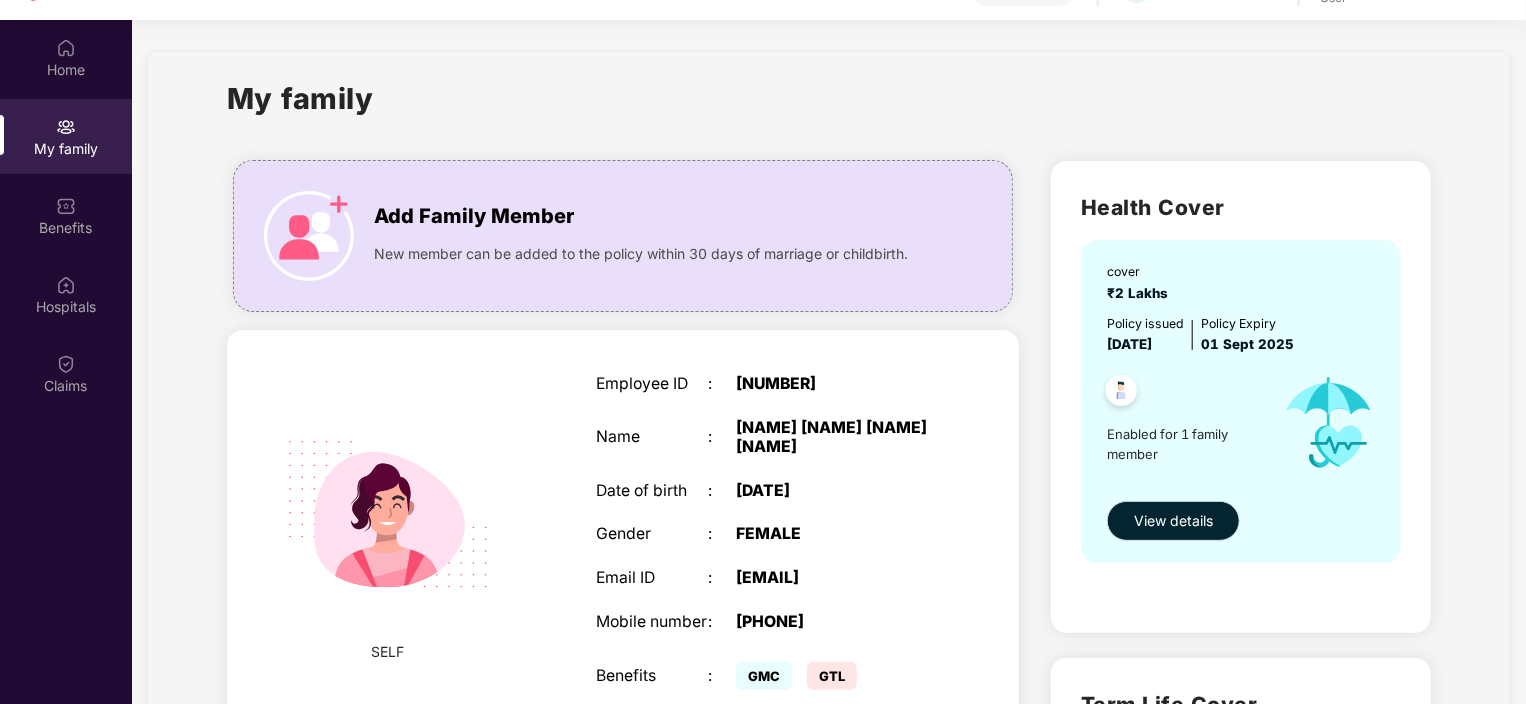 click on "View details" at bounding box center [1173, 521] 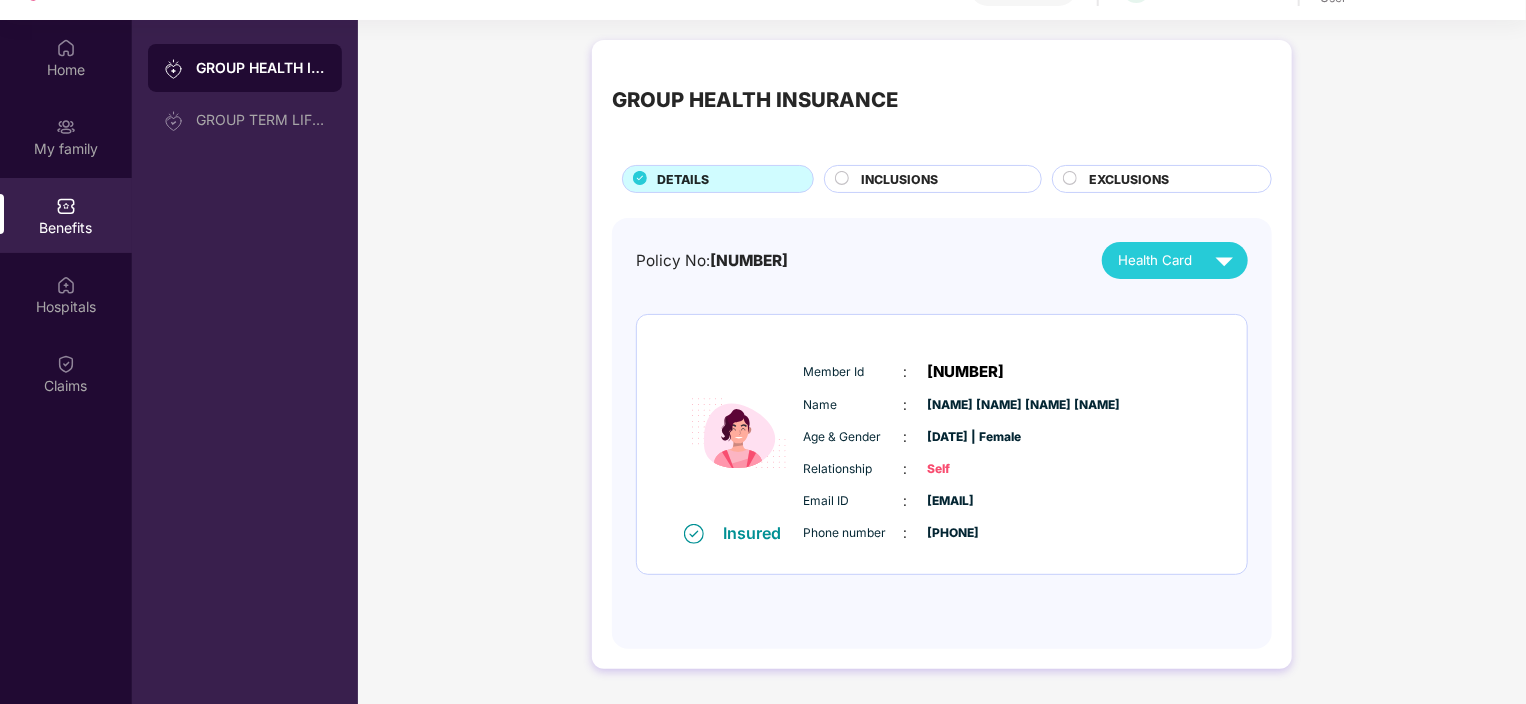 click on "INCLUSIONS" at bounding box center [900, 179] 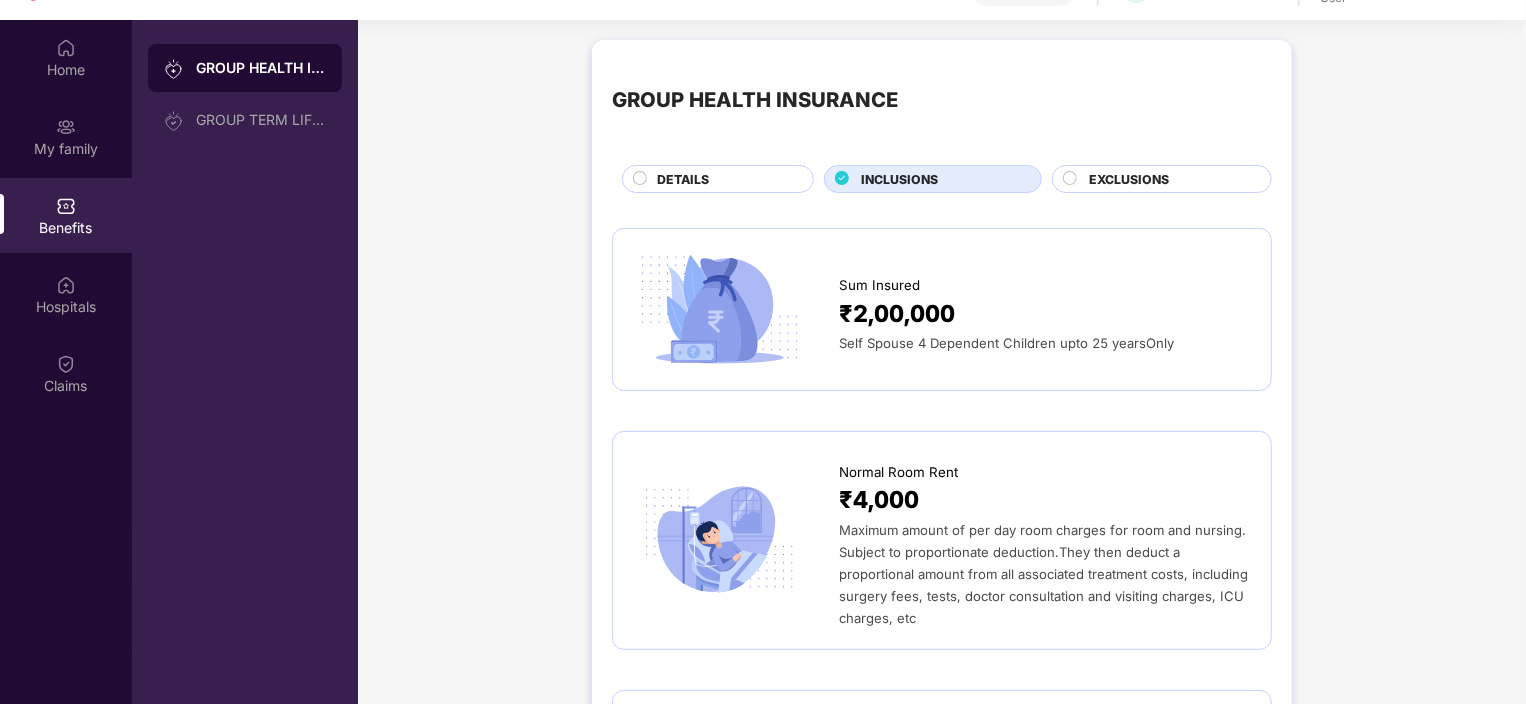 scroll, scrollTop: 0, scrollLeft: 0, axis: both 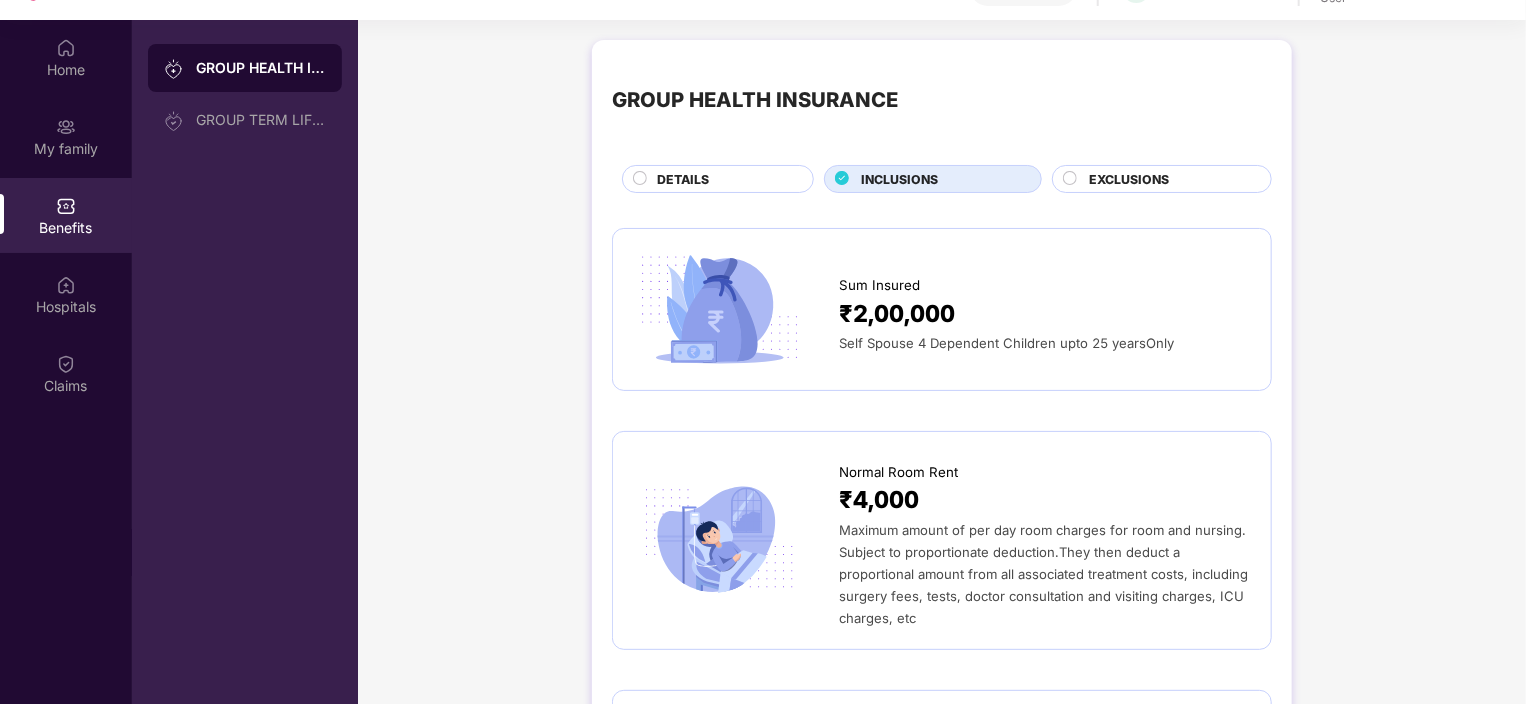 click on "EXCLUSIONS" at bounding box center (1170, 181) 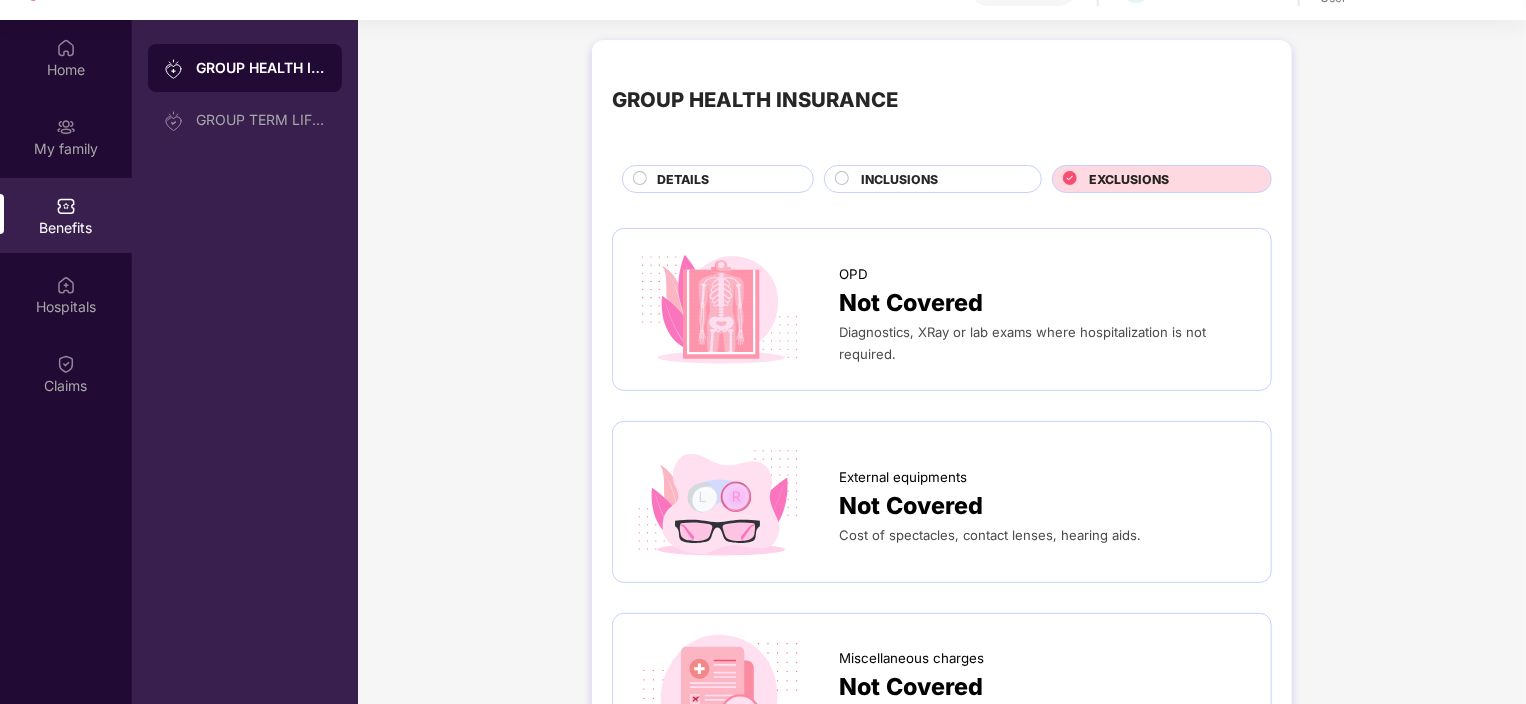 click on "DETAILS" at bounding box center (683, 179) 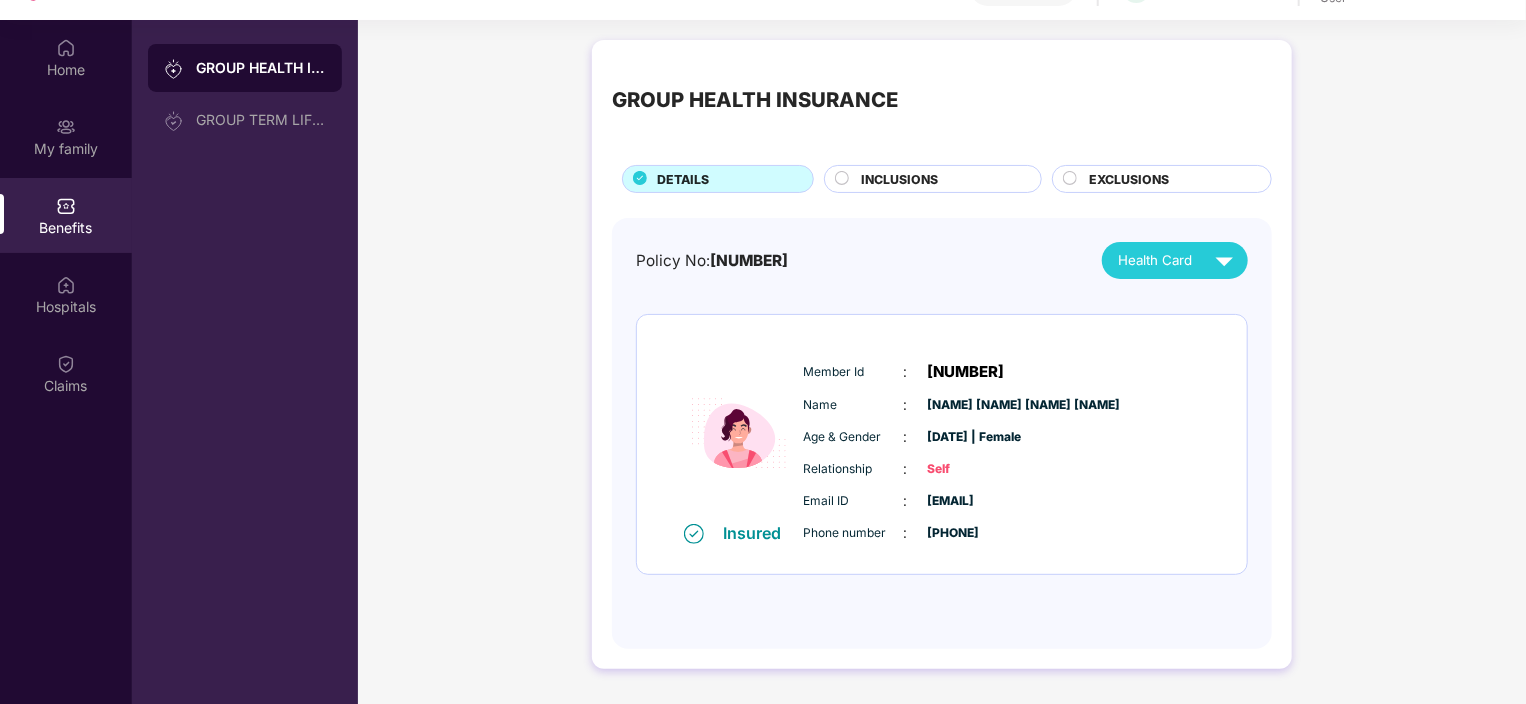 scroll, scrollTop: 0, scrollLeft: 0, axis: both 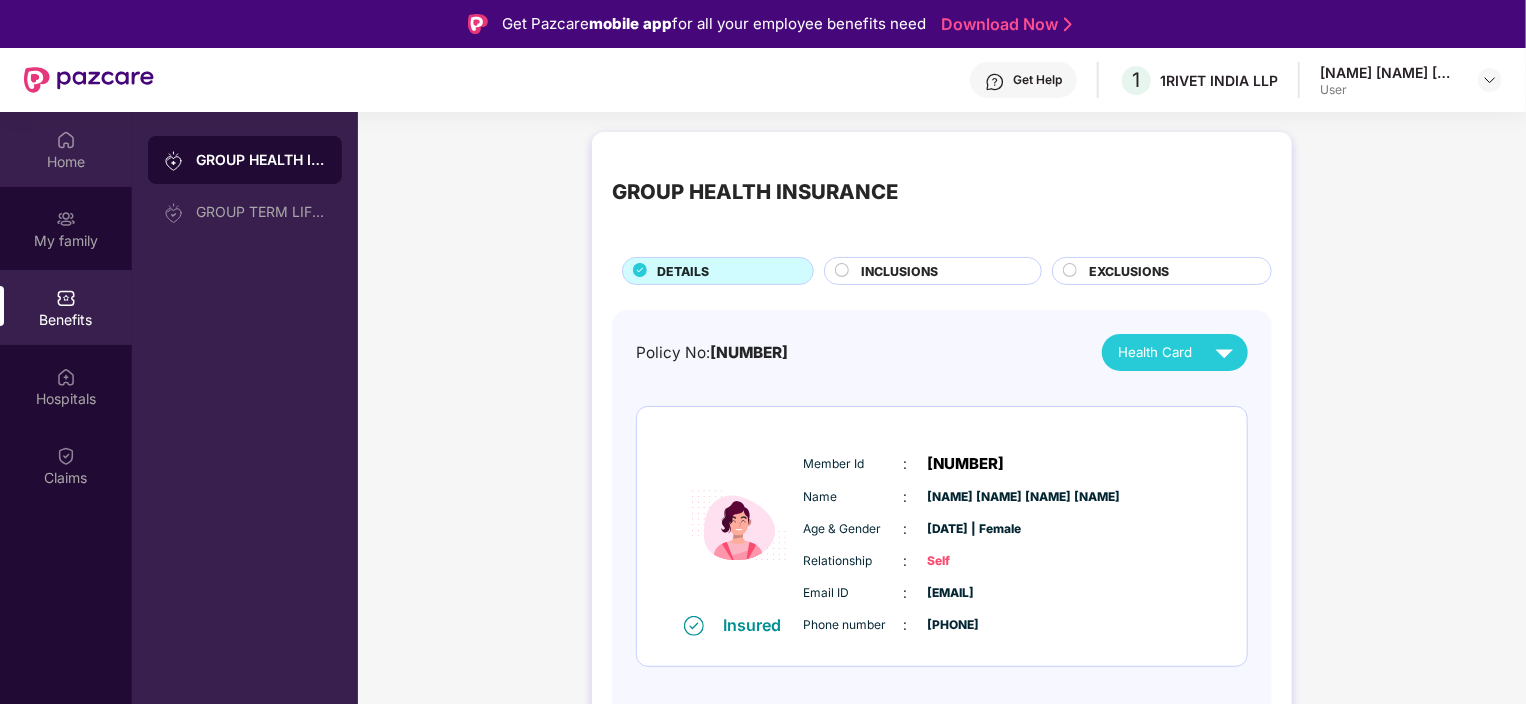 click on "Home" at bounding box center (66, 149) 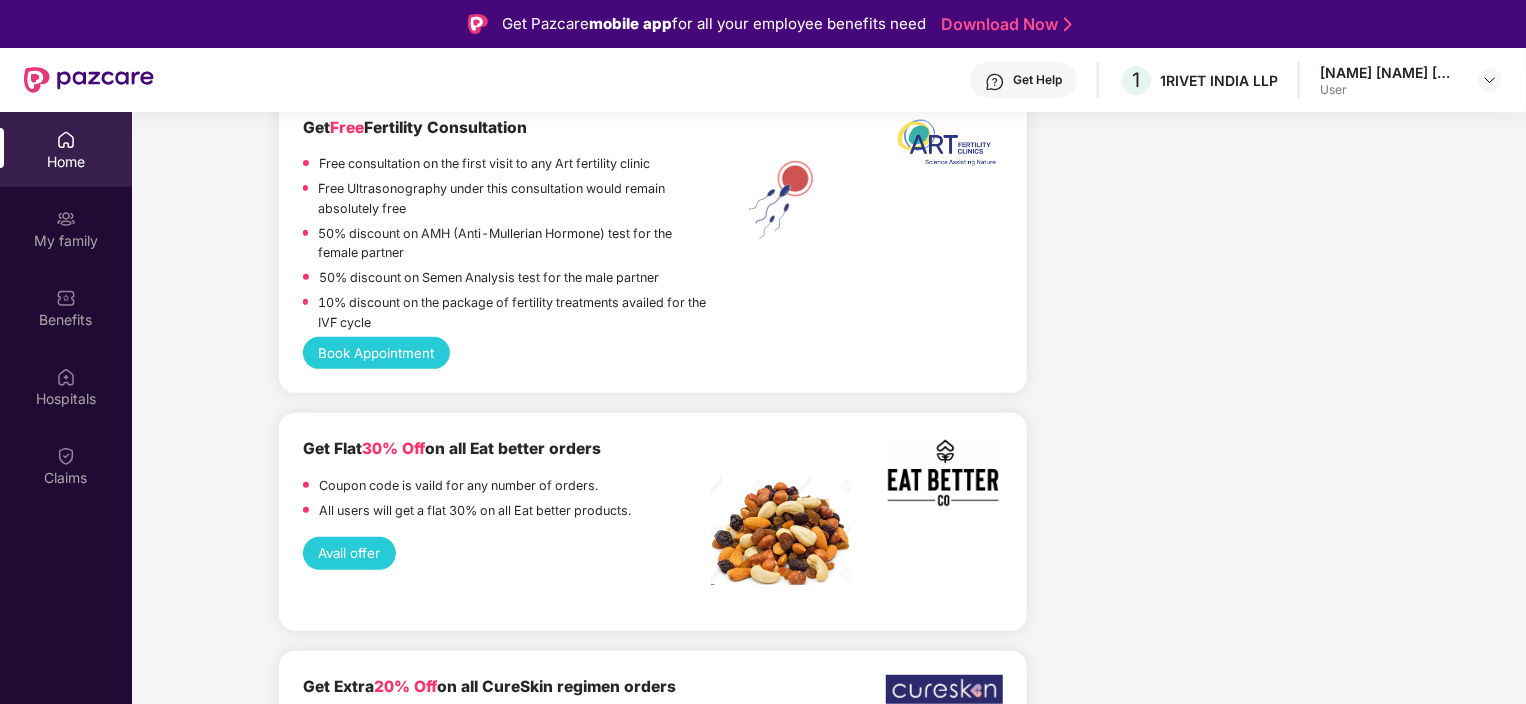 scroll, scrollTop: 4304, scrollLeft: 0, axis: vertical 